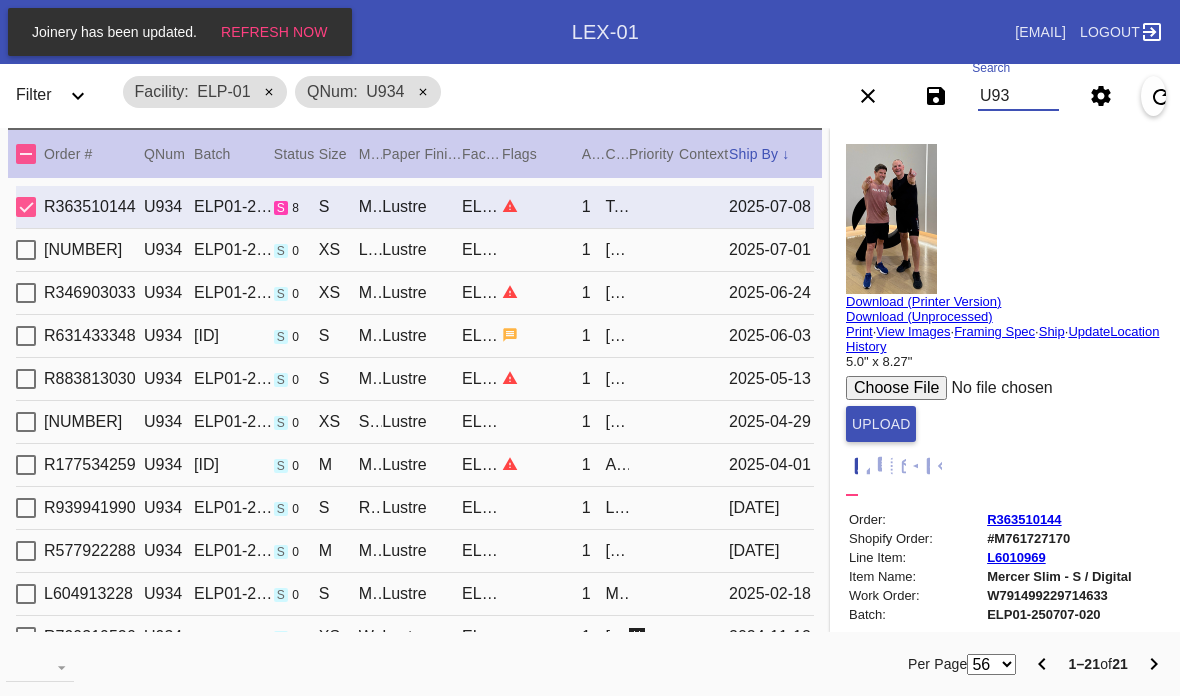 scroll, scrollTop: 0, scrollLeft: 0, axis: both 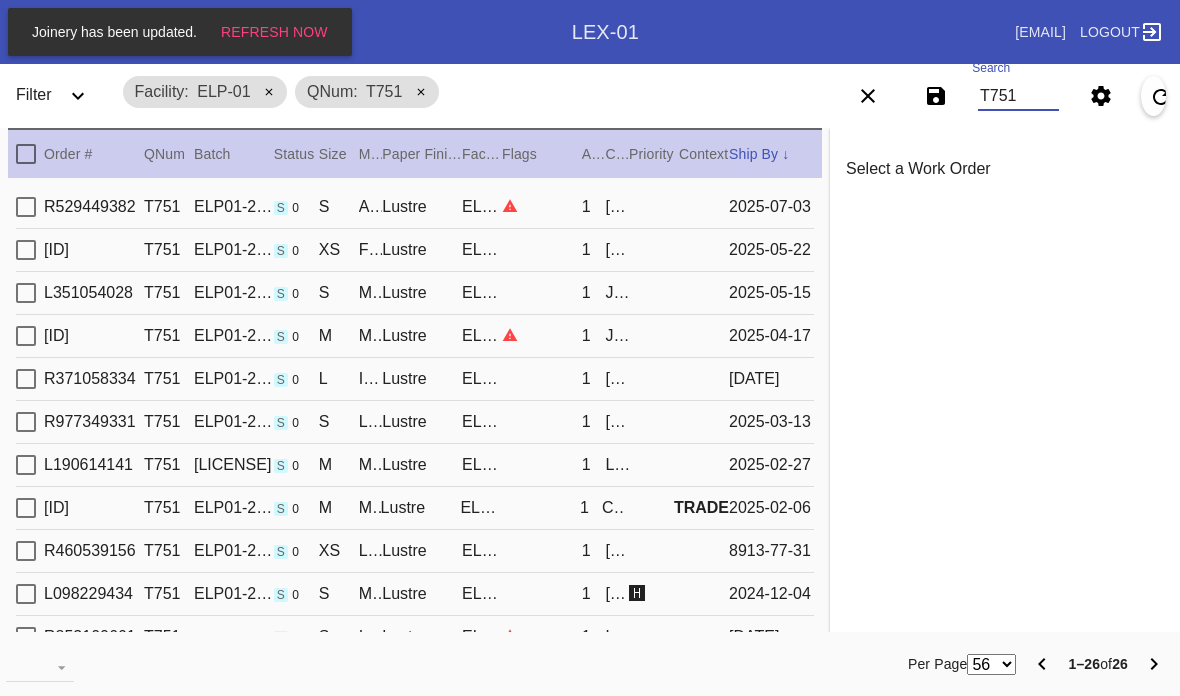 click at bounding box center [542, 206] 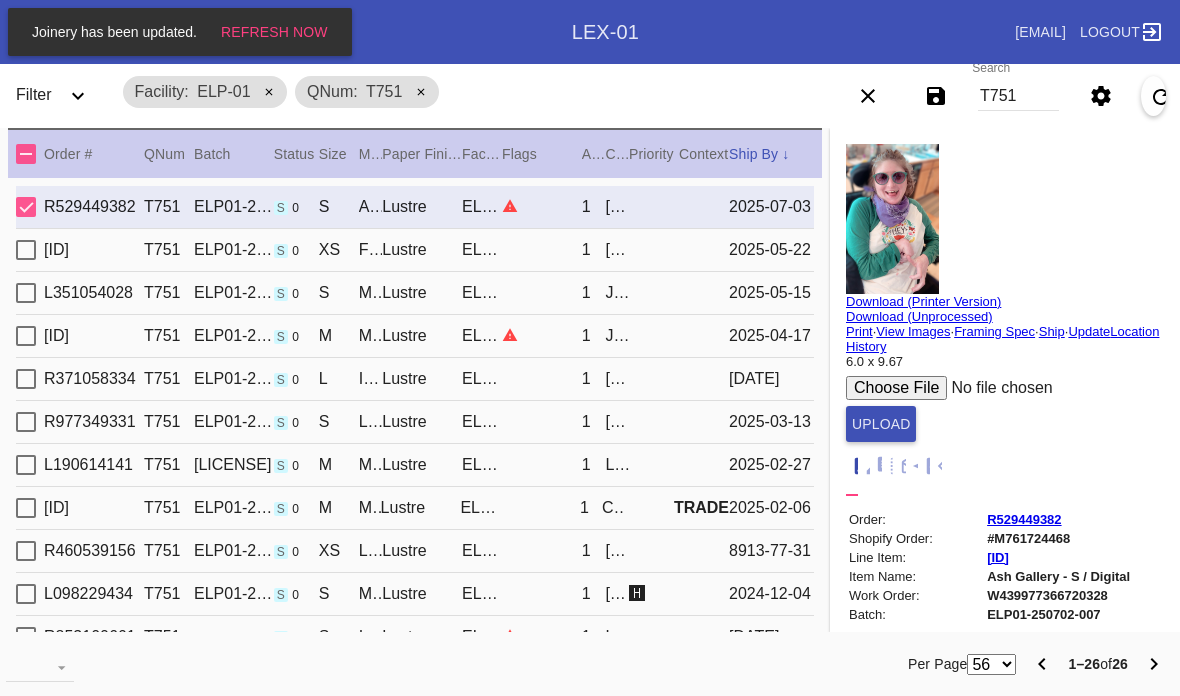 click on "QNum
T751" at bounding box center (367, 92) 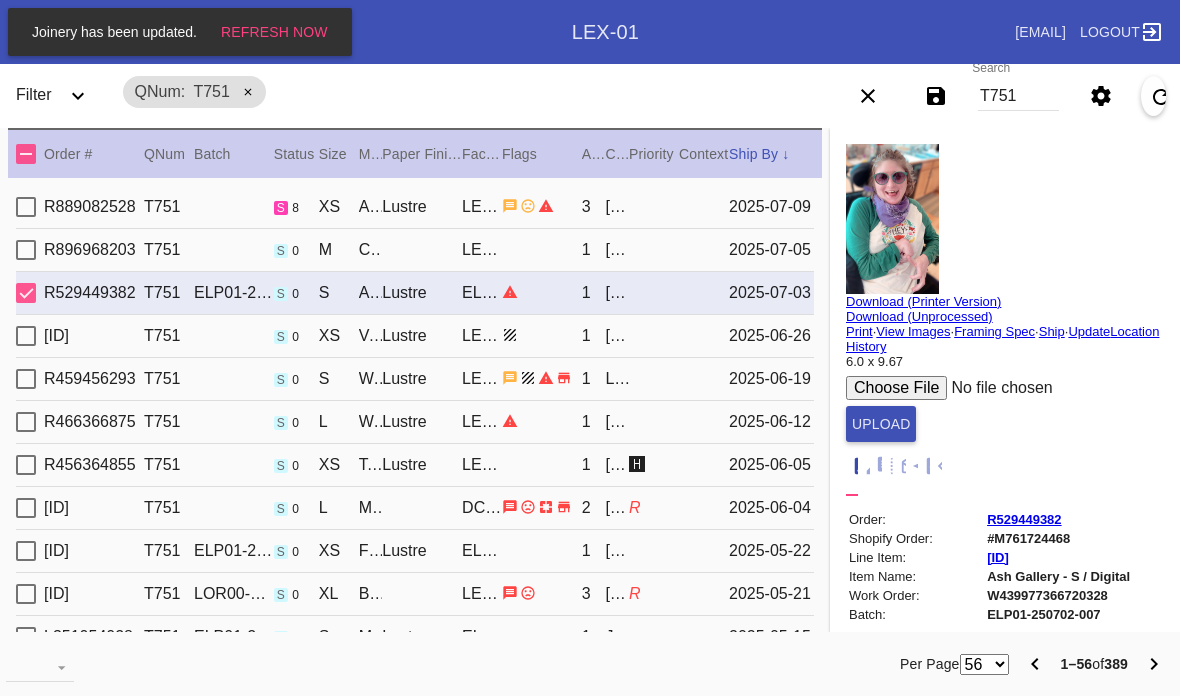 click on "T751 s   8 XS Agra / Sugar Lustre LEX-03 3 [LAST]
[DATE]" at bounding box center [415, 207] 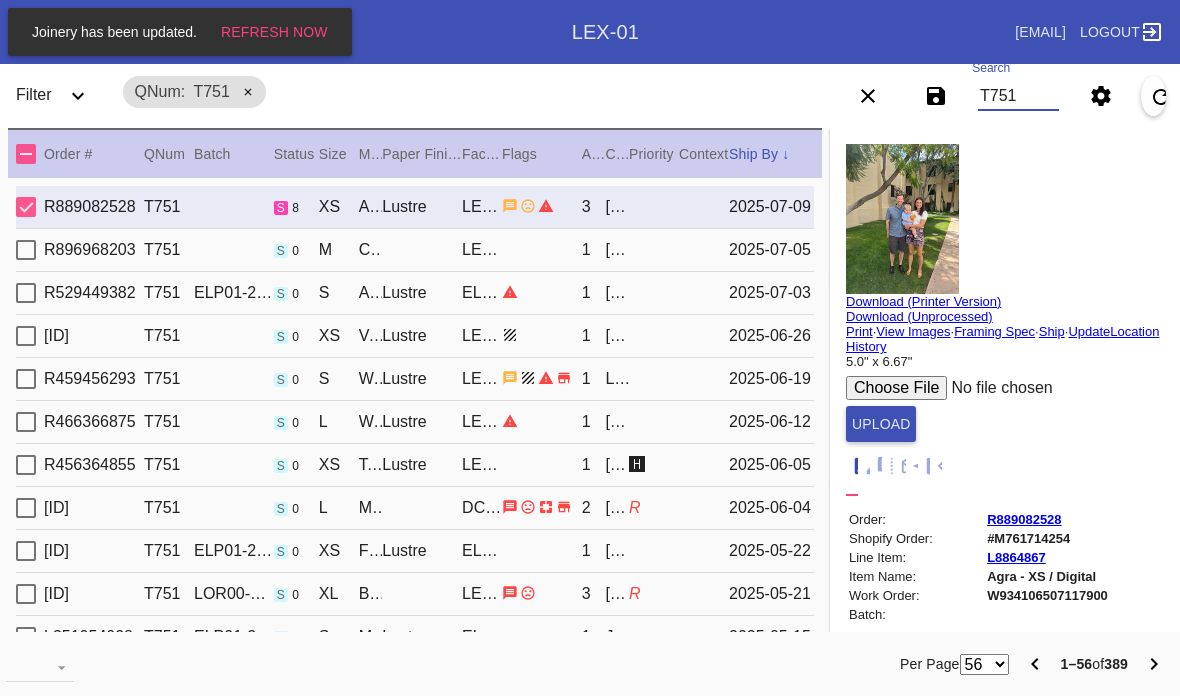 click on "T751" at bounding box center [1018, 96] 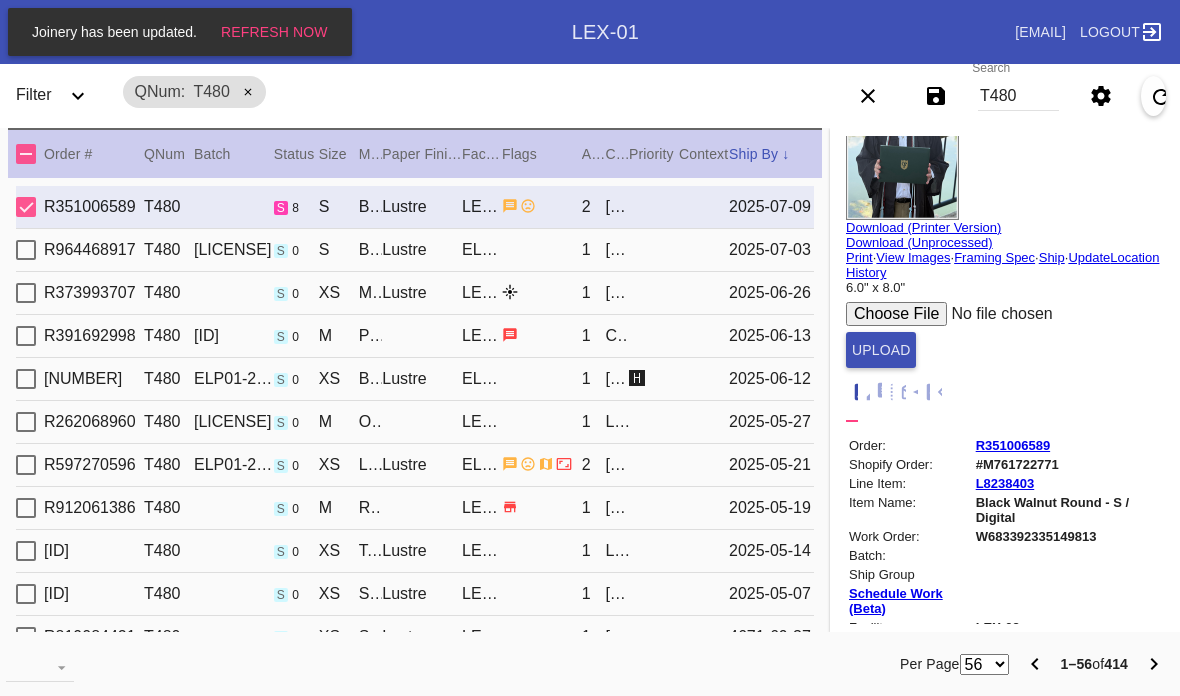 scroll, scrollTop: 76, scrollLeft: 13, axis: both 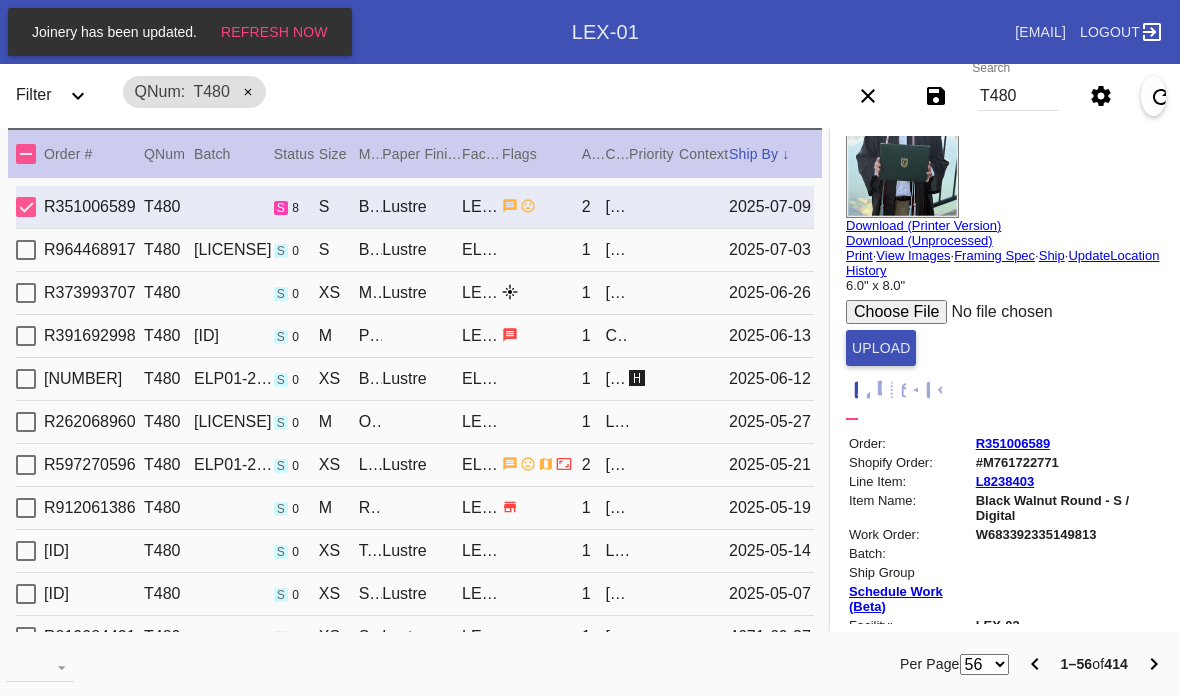 click on "T480" at bounding box center [1018, 96] 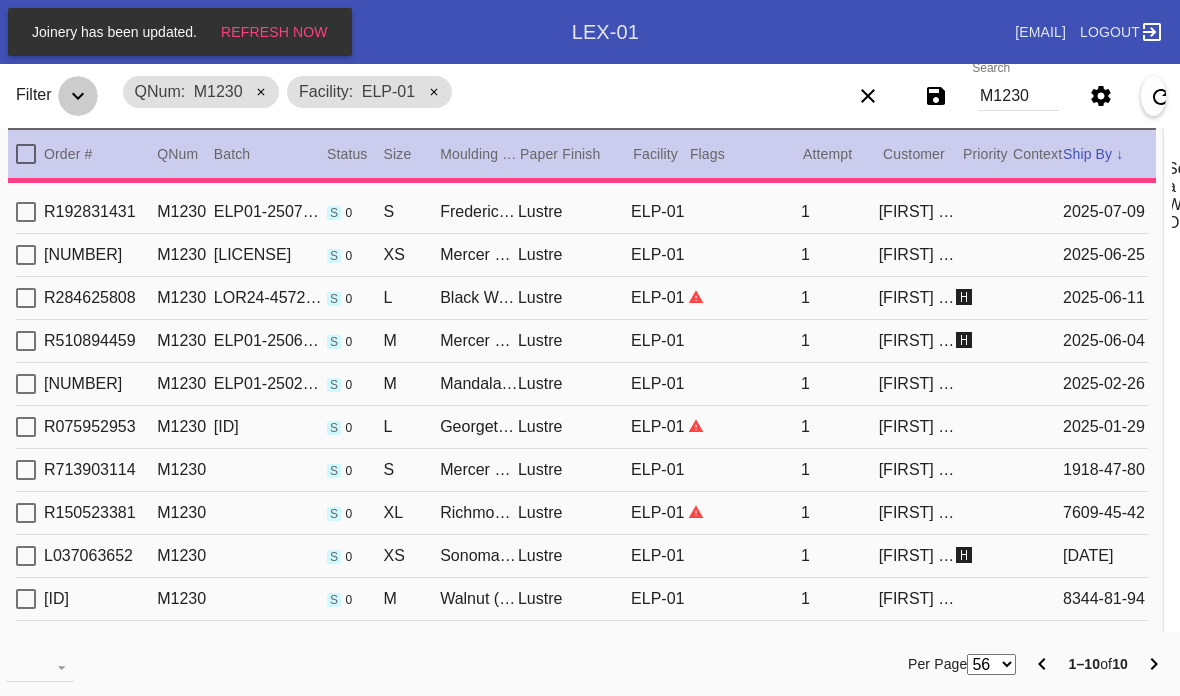 scroll, scrollTop: 0, scrollLeft: 0, axis: both 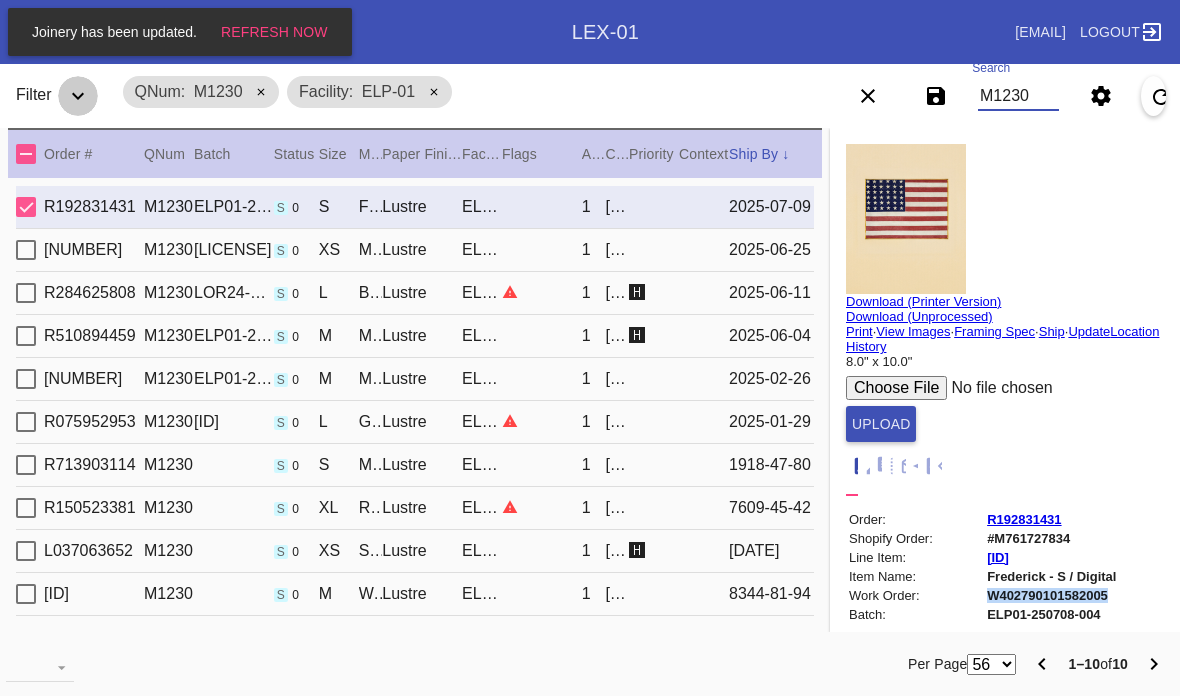 click on "M1230" at bounding box center (1018, 96) 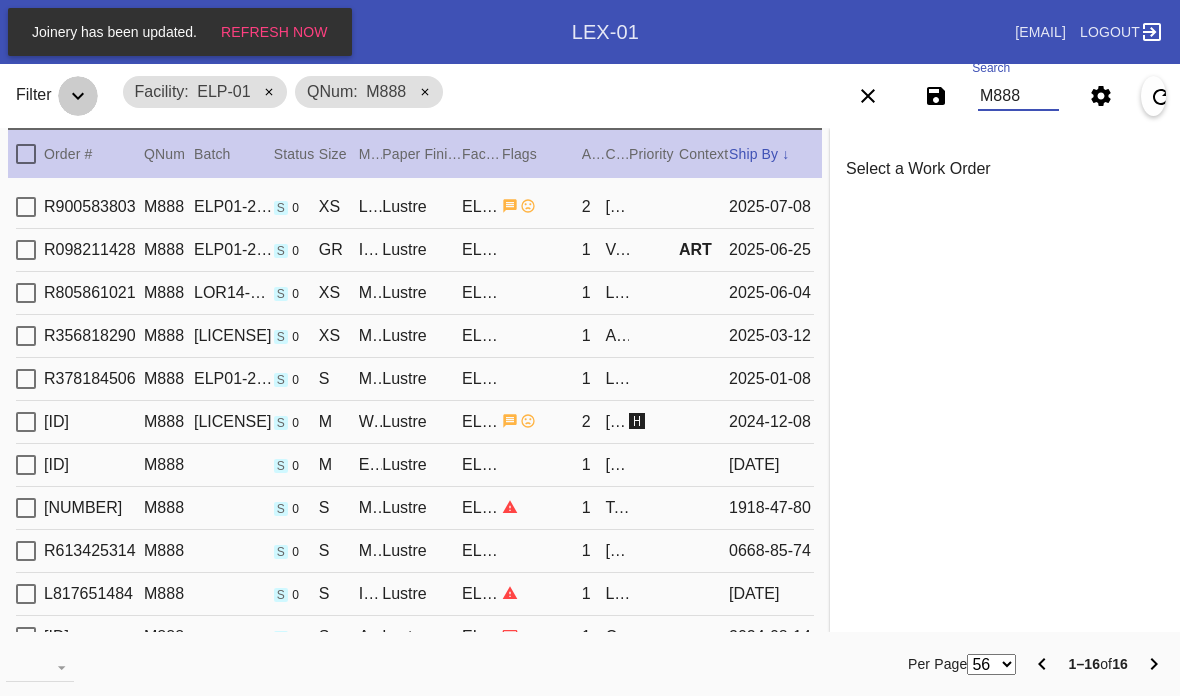 click on "[ID] [ID] [ID] [COLOR] / [COLOR] [FINISH] [ID] [NUMBER] [FIRST] [LAST]
[DATE]" at bounding box center (415, 207) 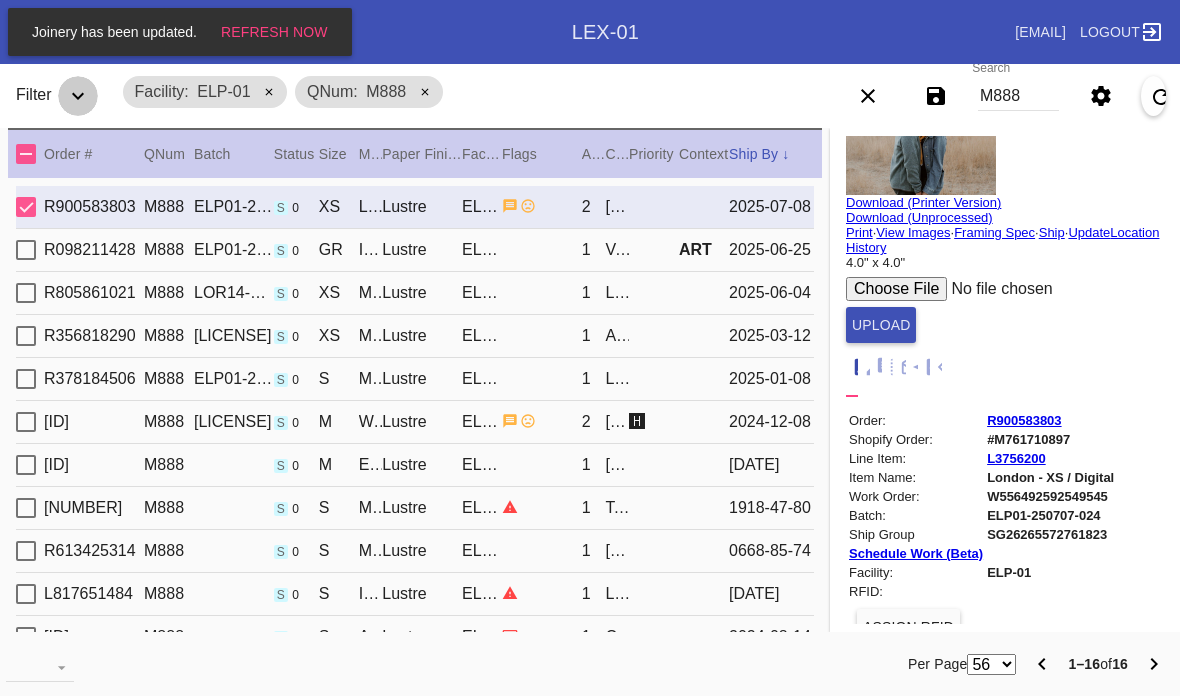 scroll, scrollTop: 102, scrollLeft: 0, axis: vertical 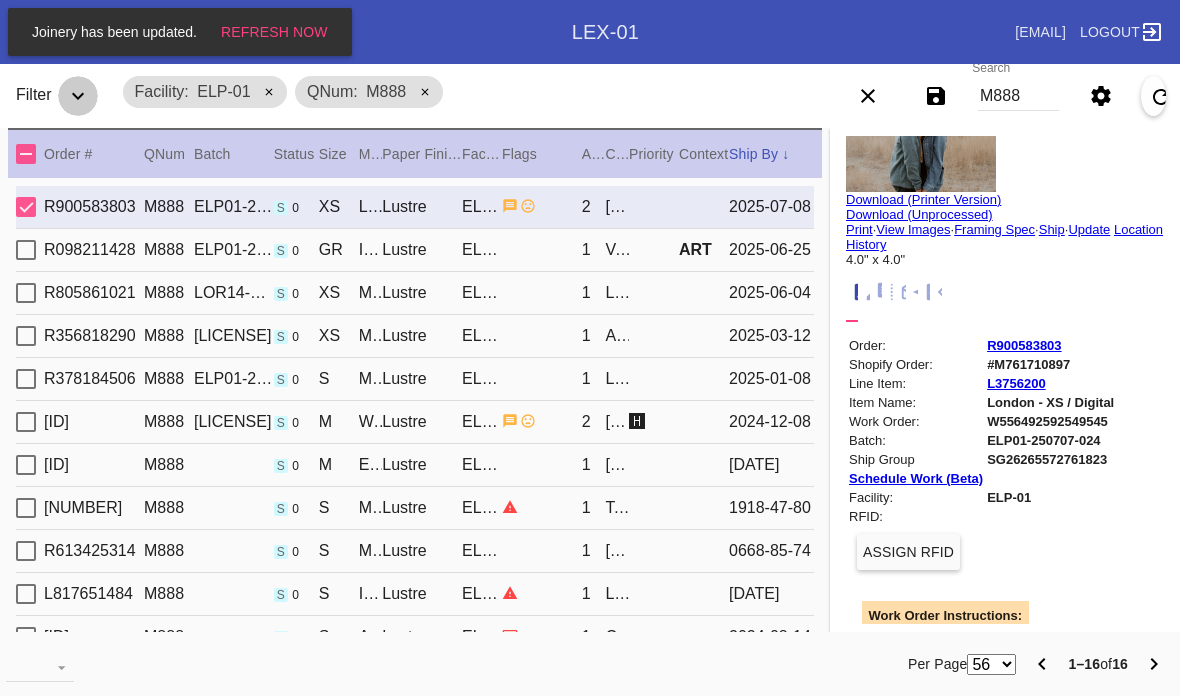 click on "Update" at bounding box center (1089, 229) 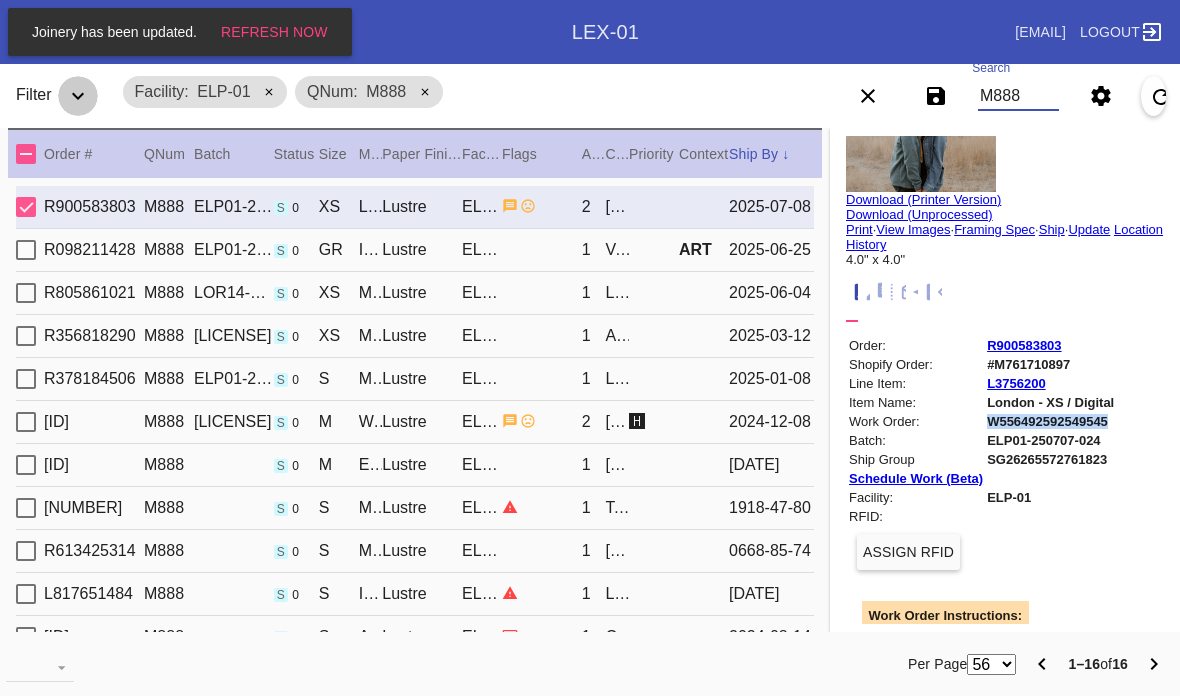 click on "M888" at bounding box center [1018, 96] 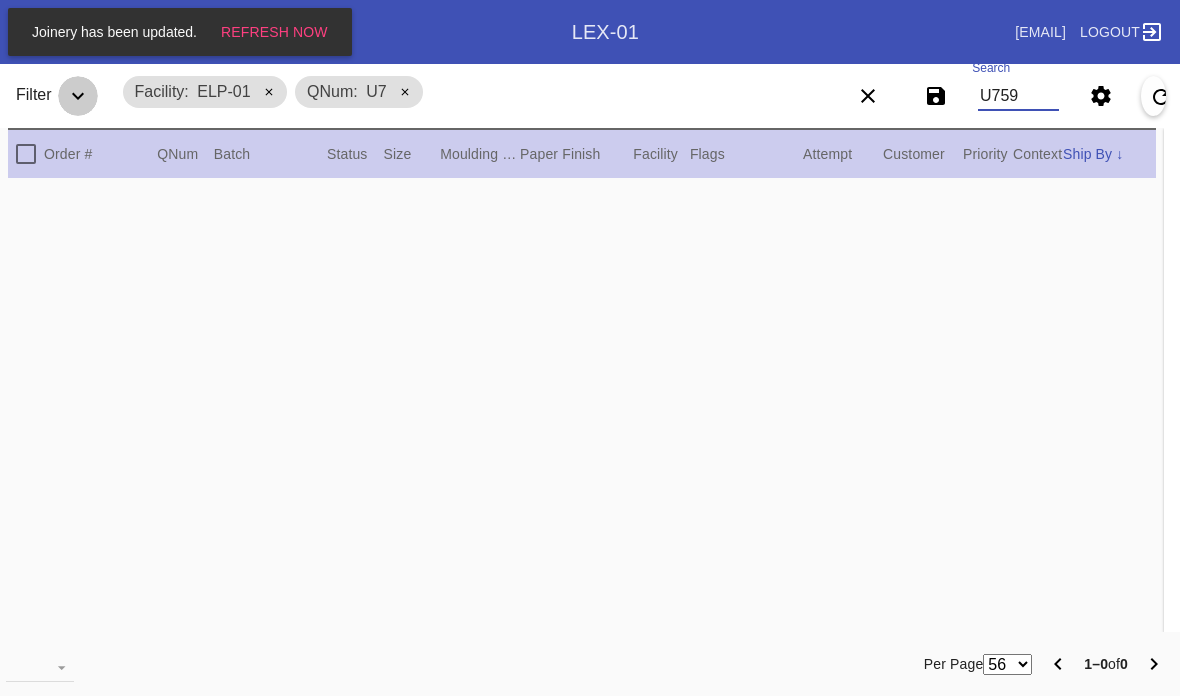 scroll, scrollTop: 0, scrollLeft: 0, axis: both 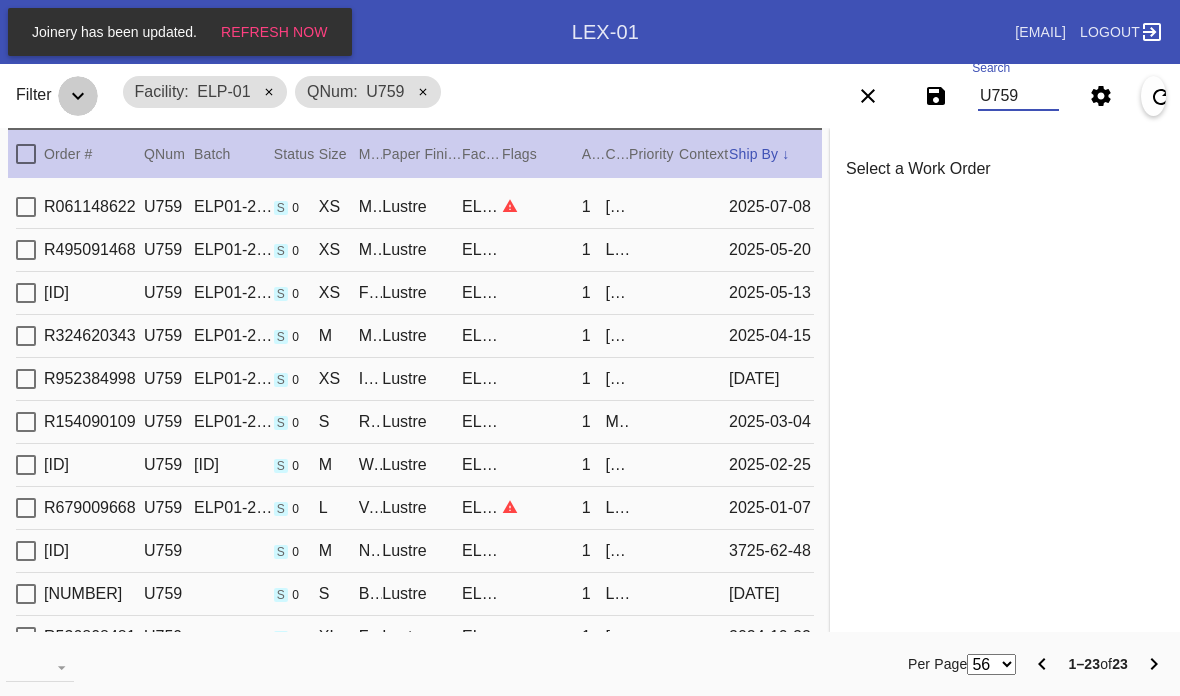 click at bounding box center (542, 206) 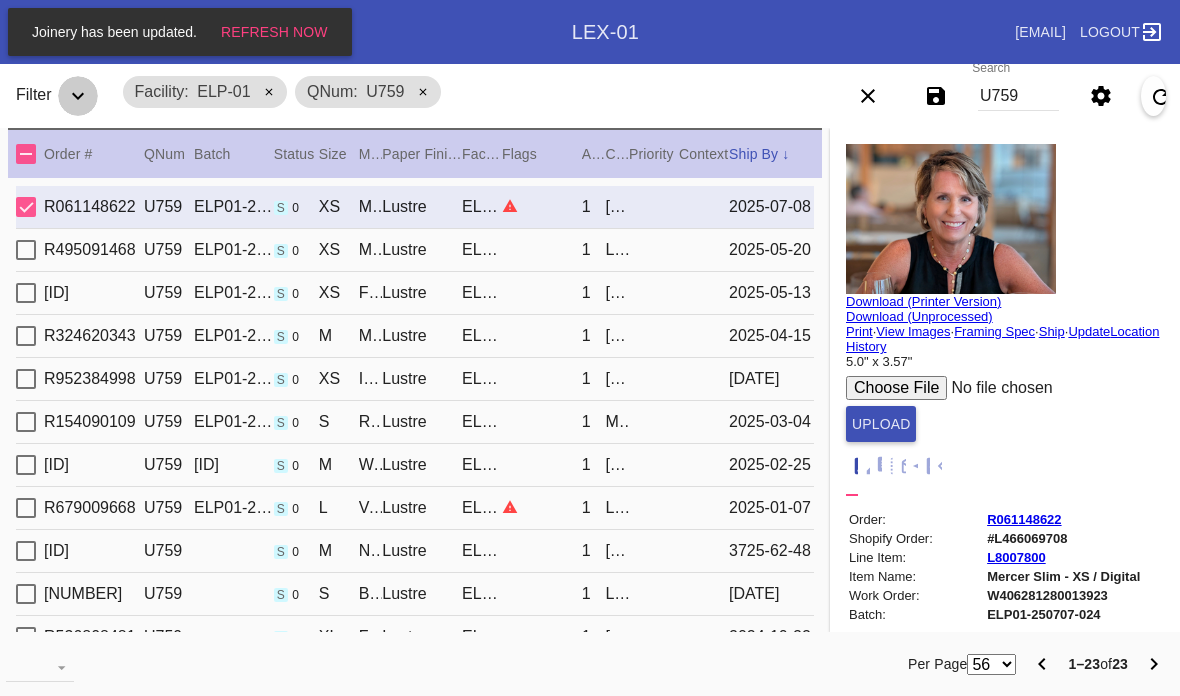 click on "U759" at bounding box center [1018, 96] 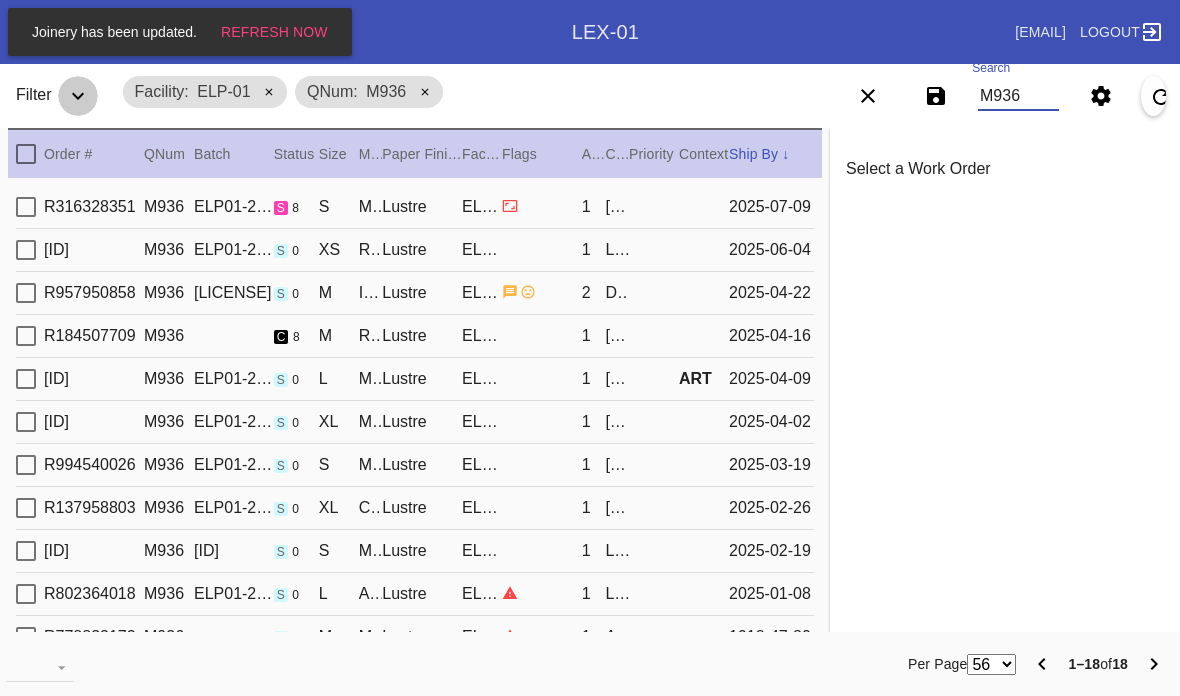 click at bounding box center [542, 206] 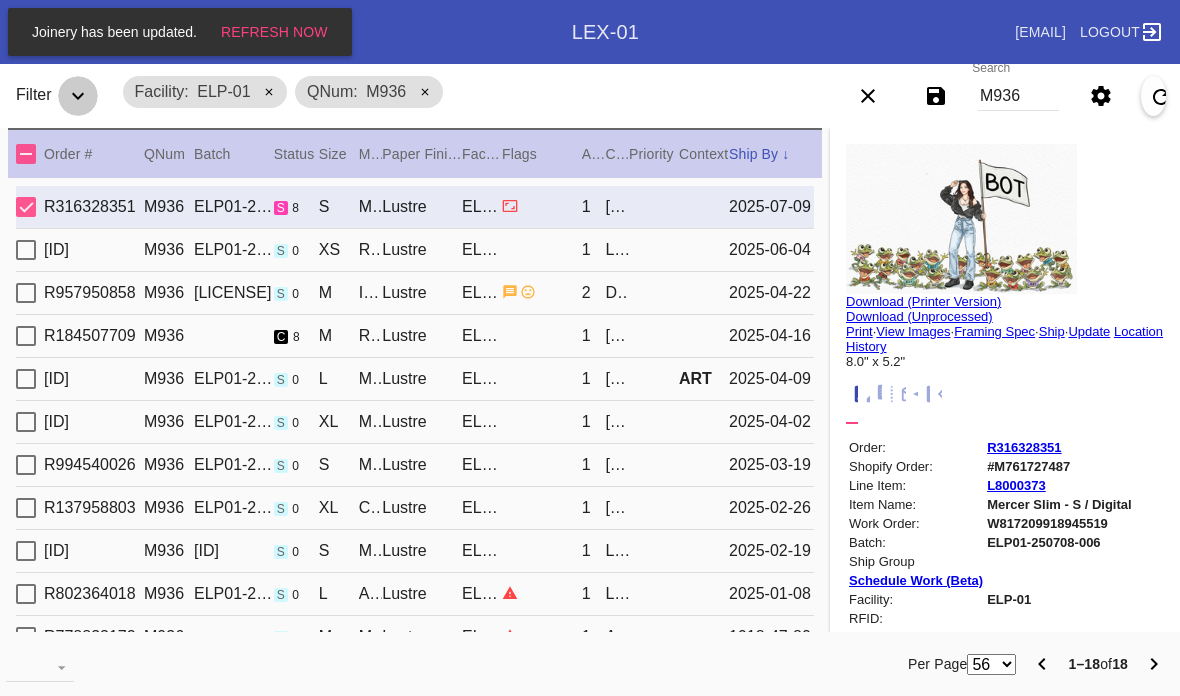 click on "Update" at bounding box center [1089, 331] 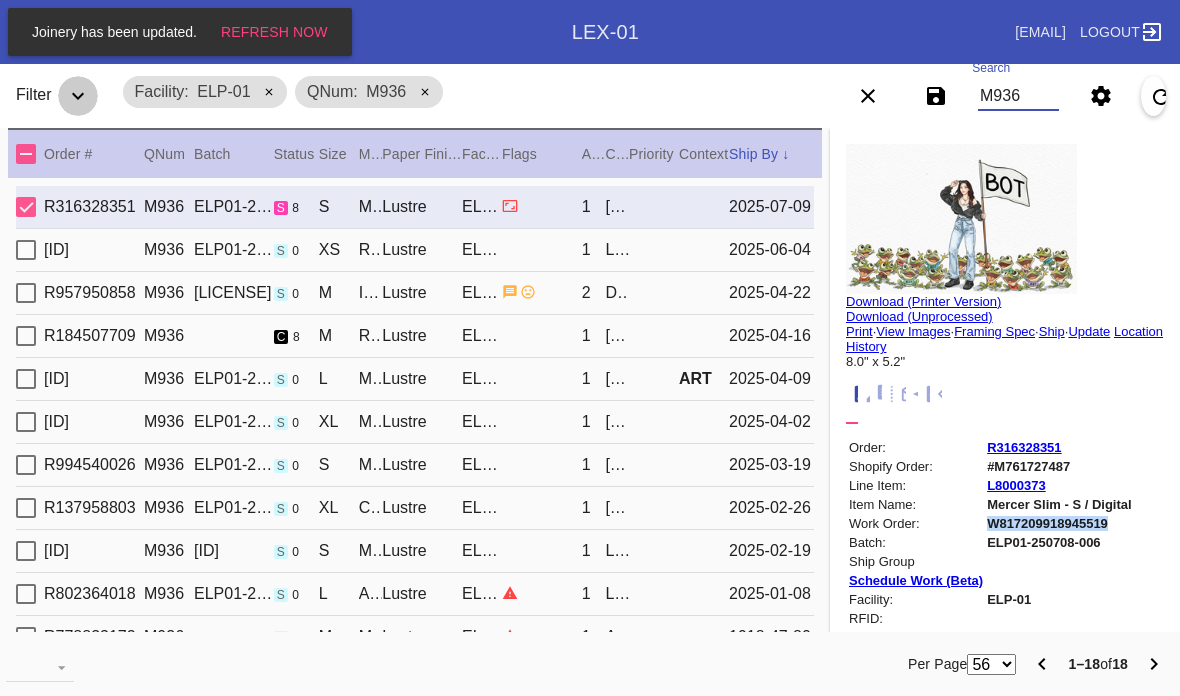 click on "M936" at bounding box center [1018, 96] 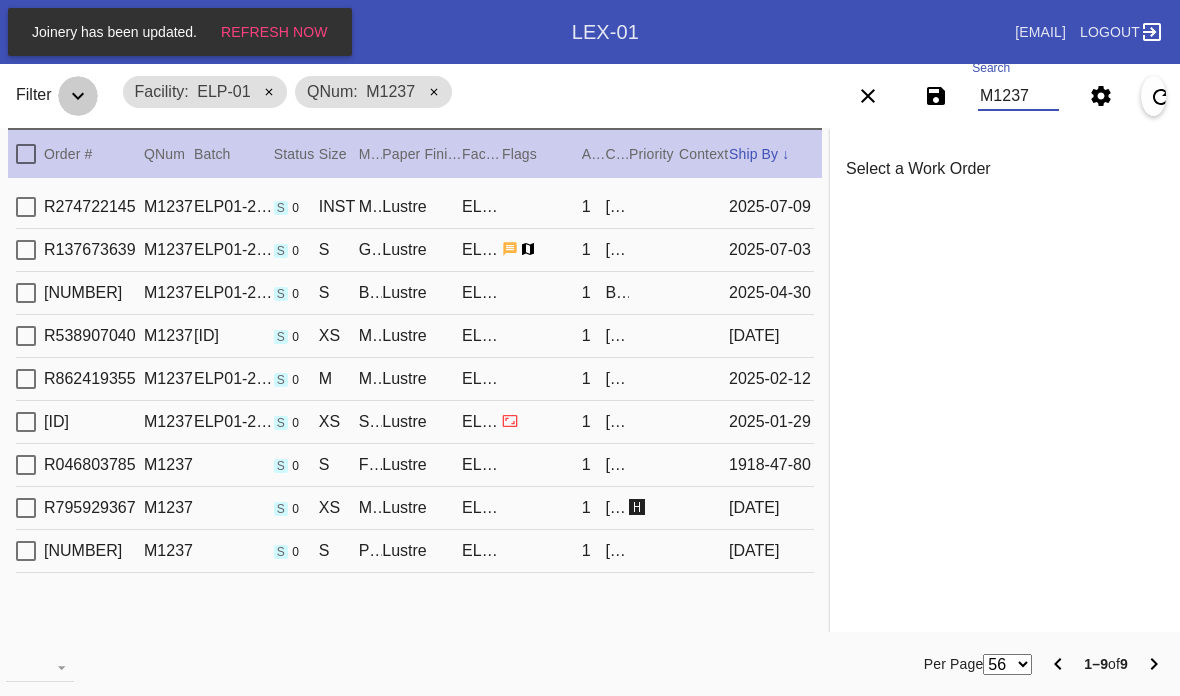 click on "Order #  QNum Batch  Status
Size
↑
↓
Moulding / Mat Paper Finish  Facility Flags Attempt Customer
Priority
↑
↓
Context
Ship By
↑
↓
R274722145 M1237 ELP01-250708-007 s   0 INST Montauk / Fabric White Lustre ELP-01 1 [FIRST] [LAST]
[DATE] R137673639 M1237 ELP01-250701-024 s   0 S Georgetown / Dove White Lustre ELP-01 1 [FIRST] [LAST]
[DATE] R782618801 M1237 ELP01-250428-033 s   0 S Black Walnut (Gallery) / The Vertical Duet Lustre ELP-01 1 [FIRST] [LAST]
[DATE] R538907040 M1237 ELP01-250304-011 s   0 XS Mercer Slim / Dove White Lustre ELP-01 1 [FIRST] [LAST]
[DATE] R862419355 M1237 ELP01-250211-004 s   0 M Mercer Slim / Dove White Lustre ELP-01 1 [FIRST] [LAST]
[DATE] R877376683 M1237 ELP01-250128-009 s   0 XS Santorini / No Mat Lustre ELP-01 1 [FIRST] [LAST]
[DATE] R046803785 M1237 s   0 S Frederick / Dove White Lustre ELP-01 1 [FIRST] [LAST]
[DATE] R795929367 M1237 s   0 XS Mercer Slim / Dove White" at bounding box center [415, 380] 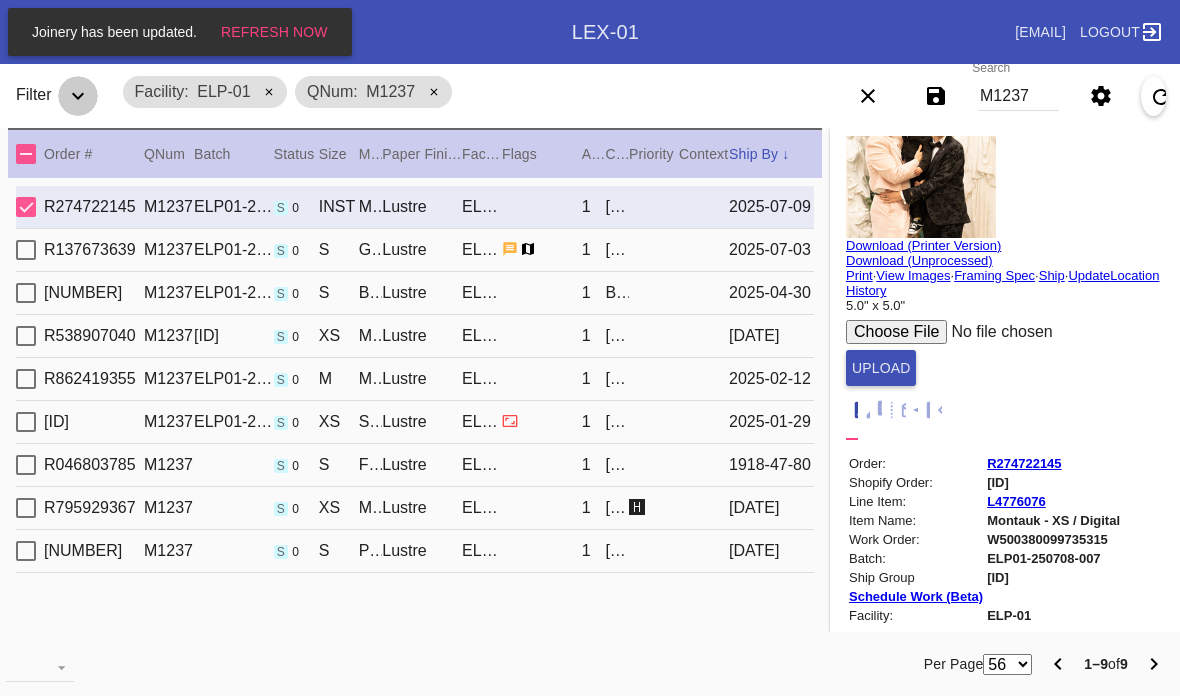scroll, scrollTop: 53, scrollLeft: 2, axis: both 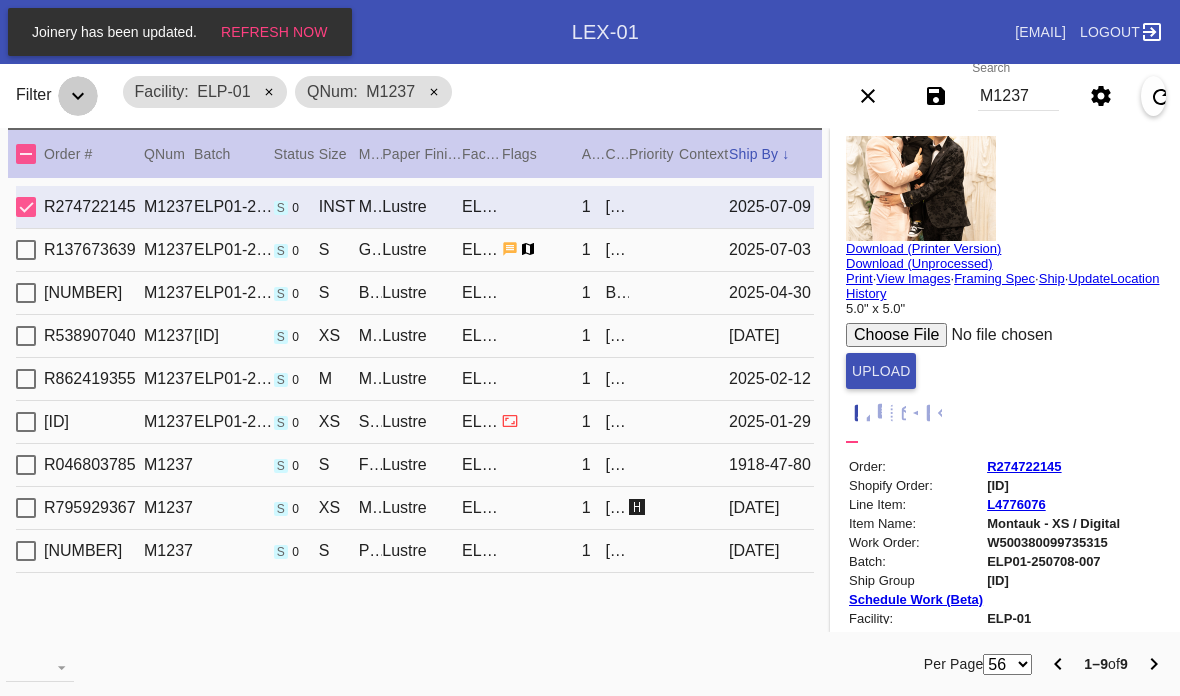click on "M1237" at bounding box center [1018, 96] 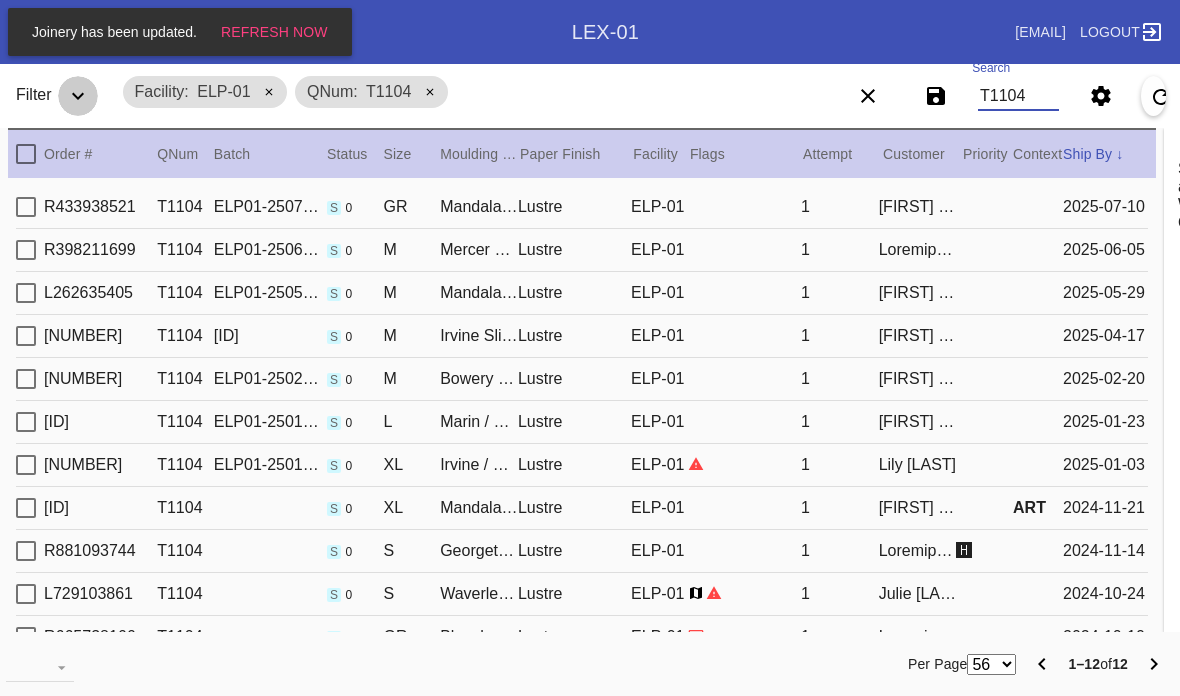 scroll, scrollTop: 0, scrollLeft: 0, axis: both 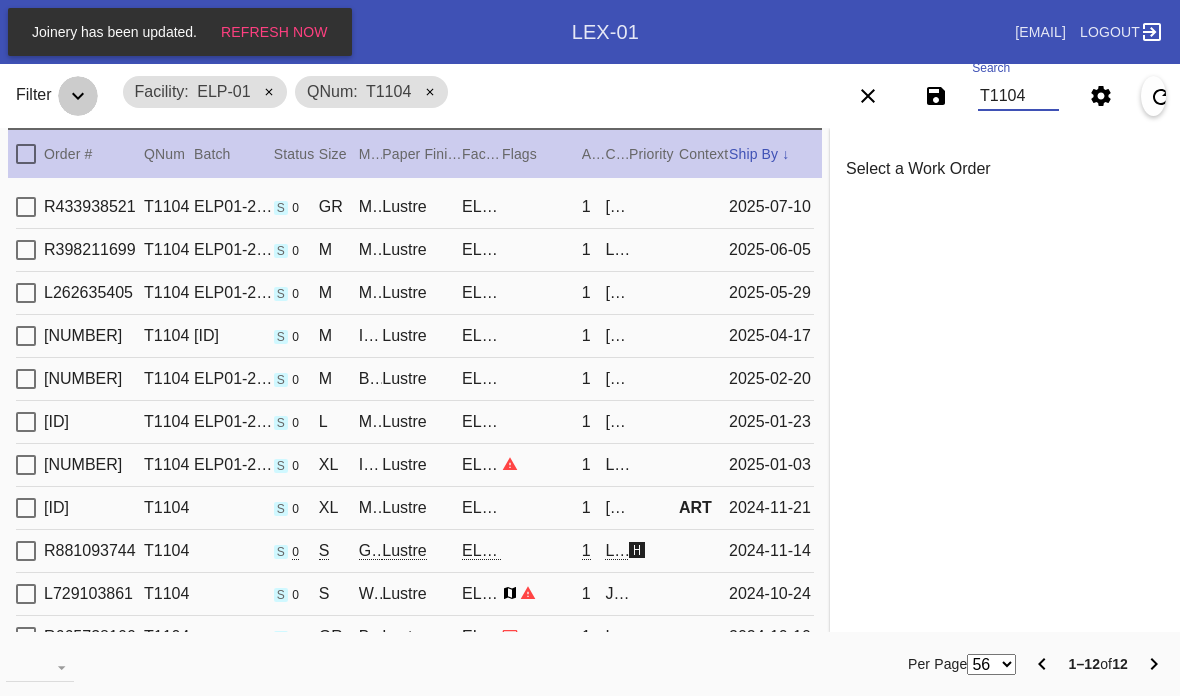 click on "R433938521 T1104 ELP01-250708-009 s 0 GR Mandalay / No Mat Lustre ELP-01 1 Nicole [LAST]
[DATE]" at bounding box center [415, 207] 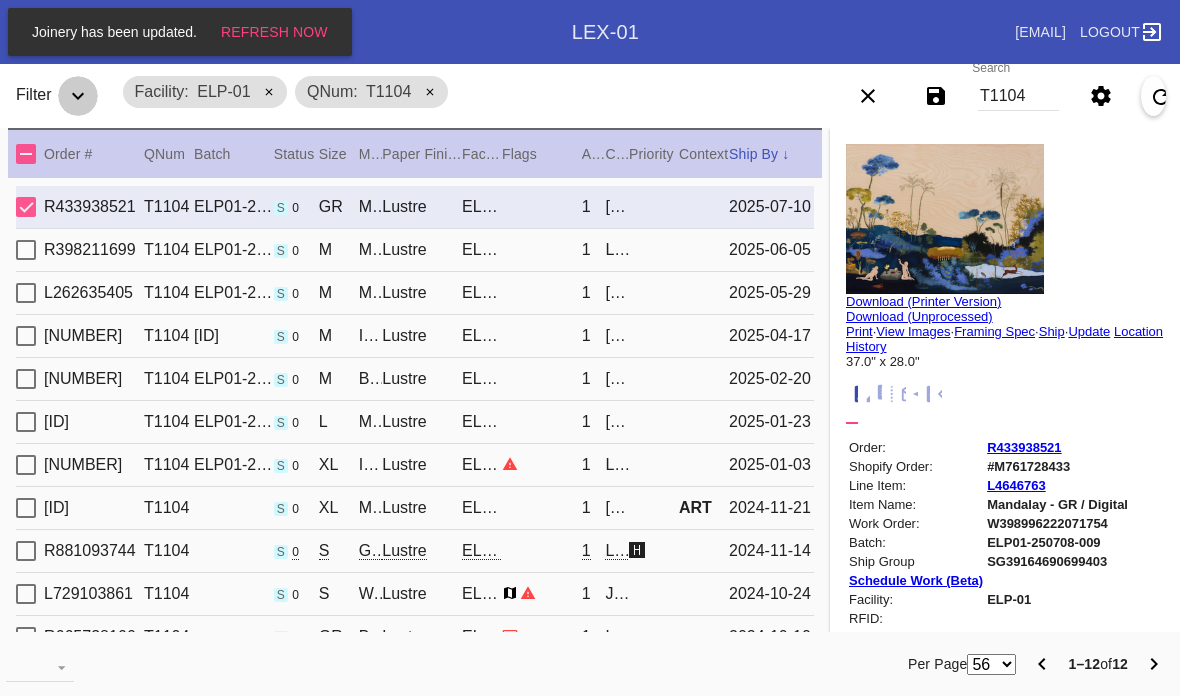 click on "Update" at bounding box center [1089, 331] 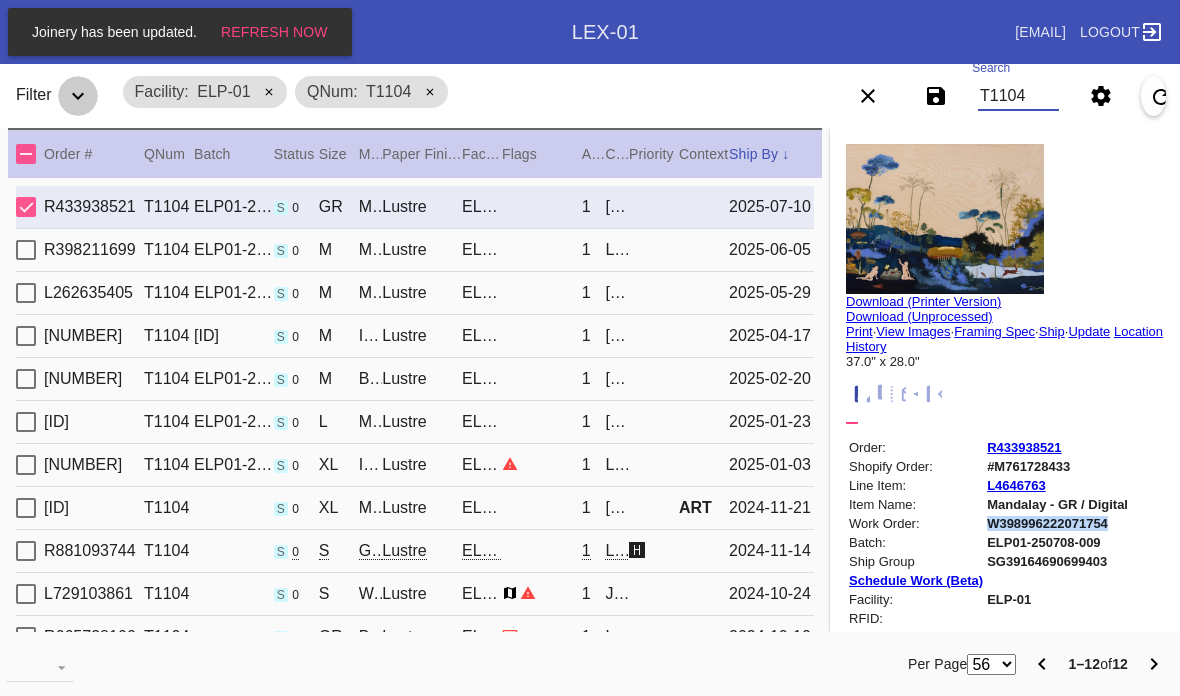click on "T1104" at bounding box center [1018, 96] 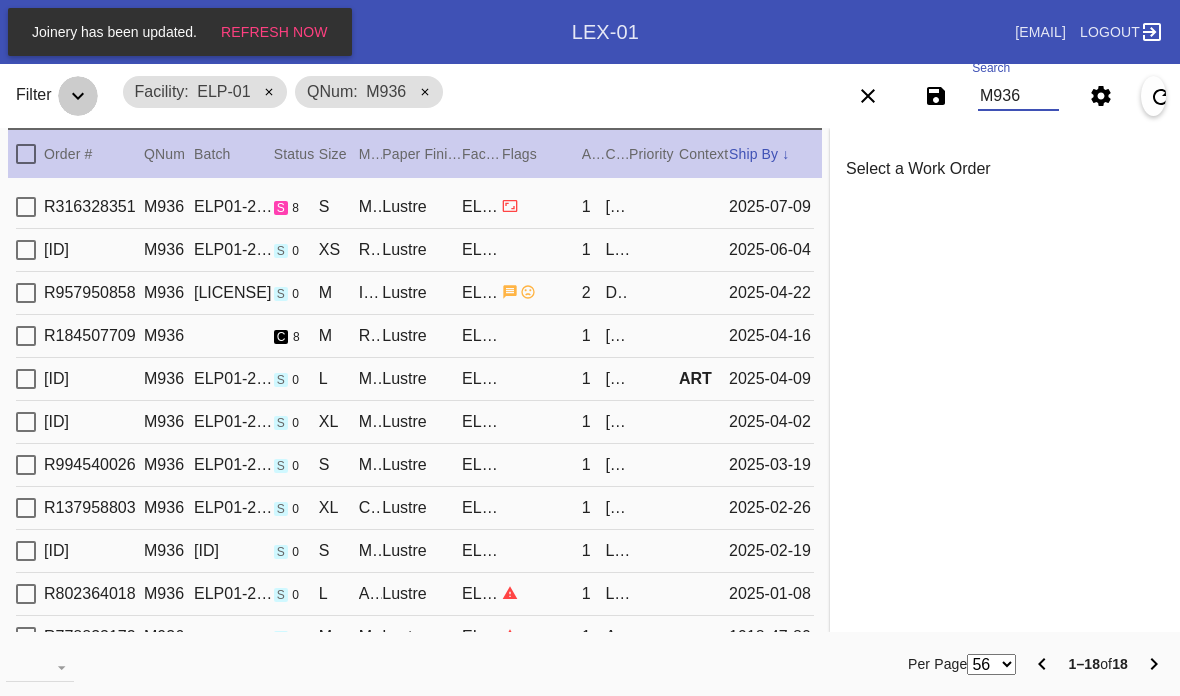 click at bounding box center (542, 206) 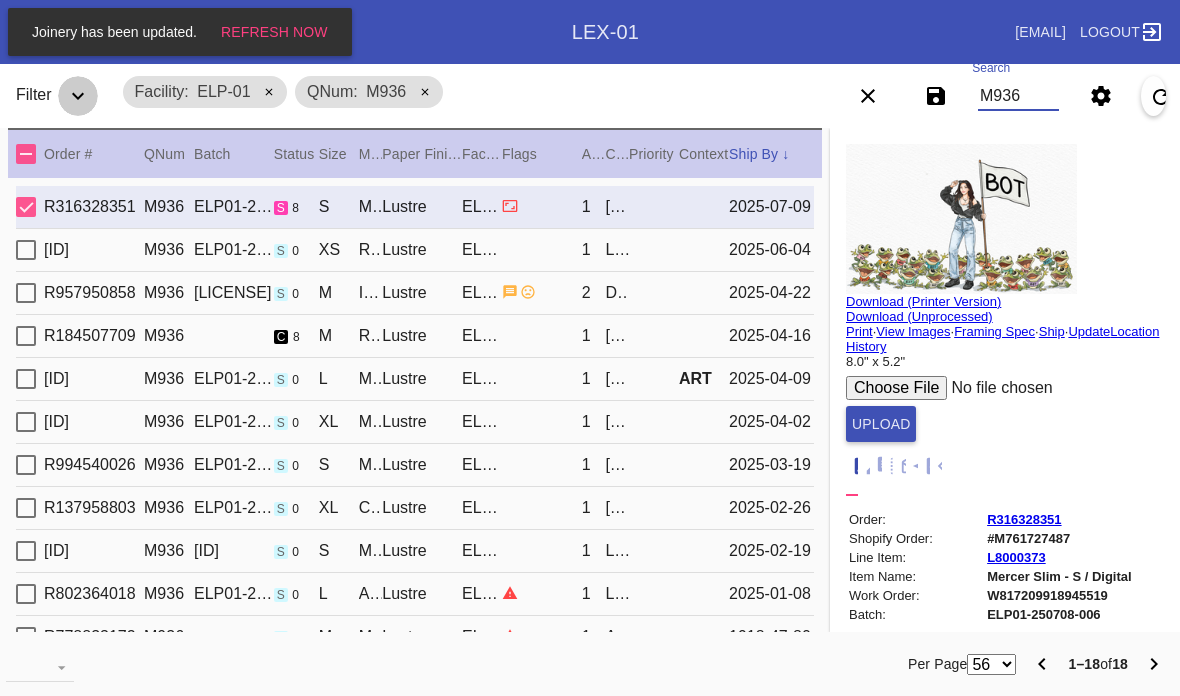 click on "M936" at bounding box center (1018, 96) 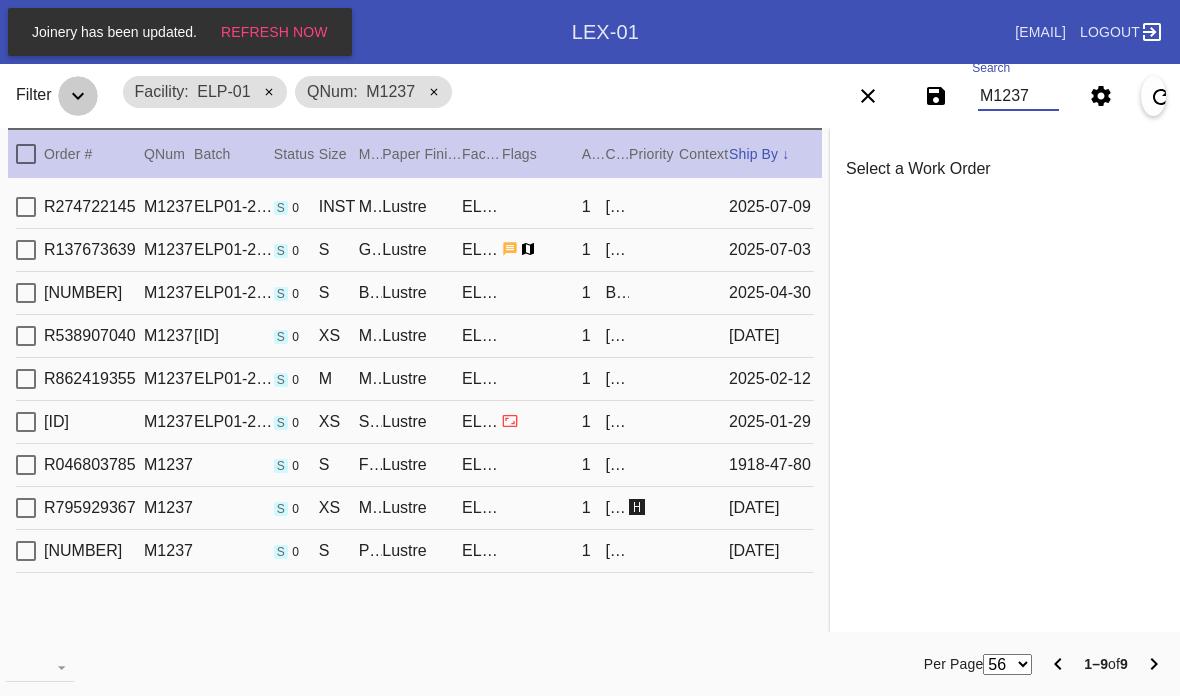 click on "[ID] [ID] [ID] [ID] [ID] [ID] [ID] [ID] [ID] [ID] [ID] [ID] [ID] [FIRST] [LAST]
[DATE]" at bounding box center [415, 207] 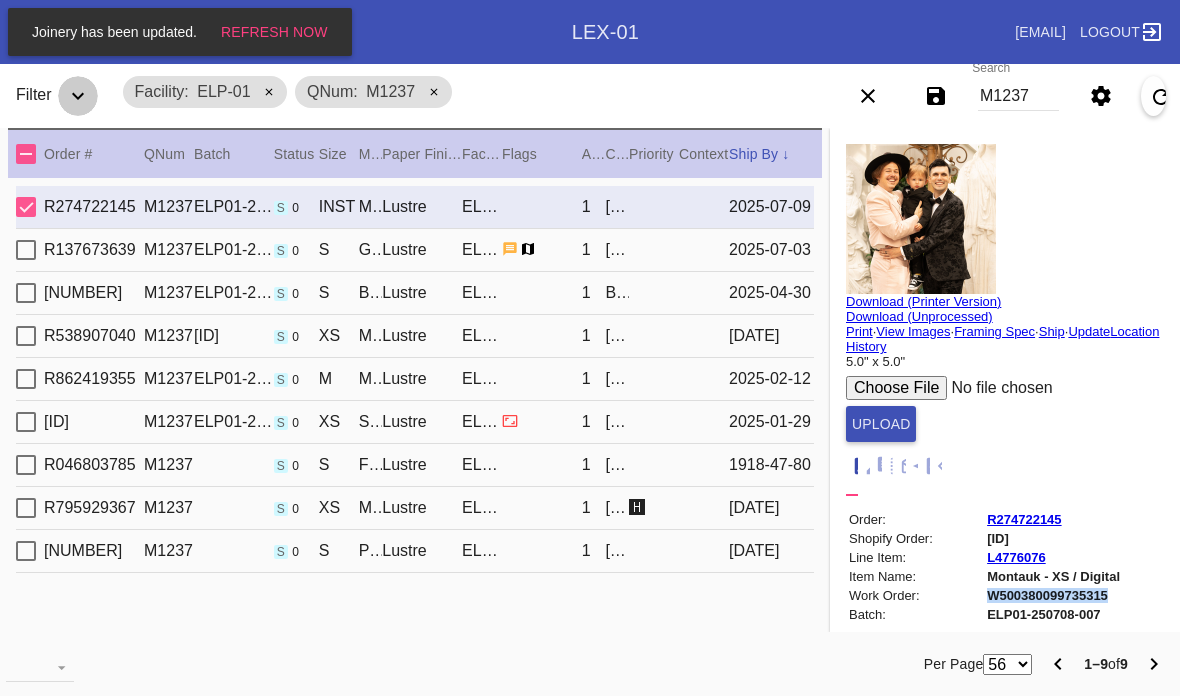 click on "M1237" at bounding box center (1018, 96) 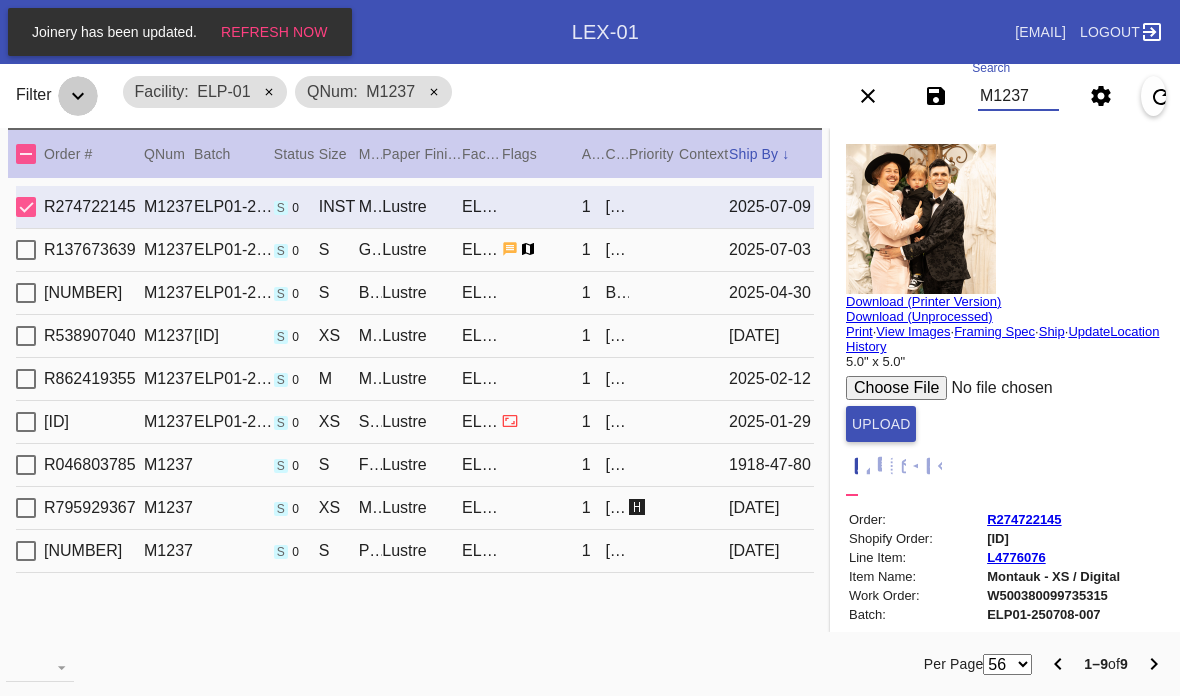 click on "M1237" at bounding box center [1018, 96] 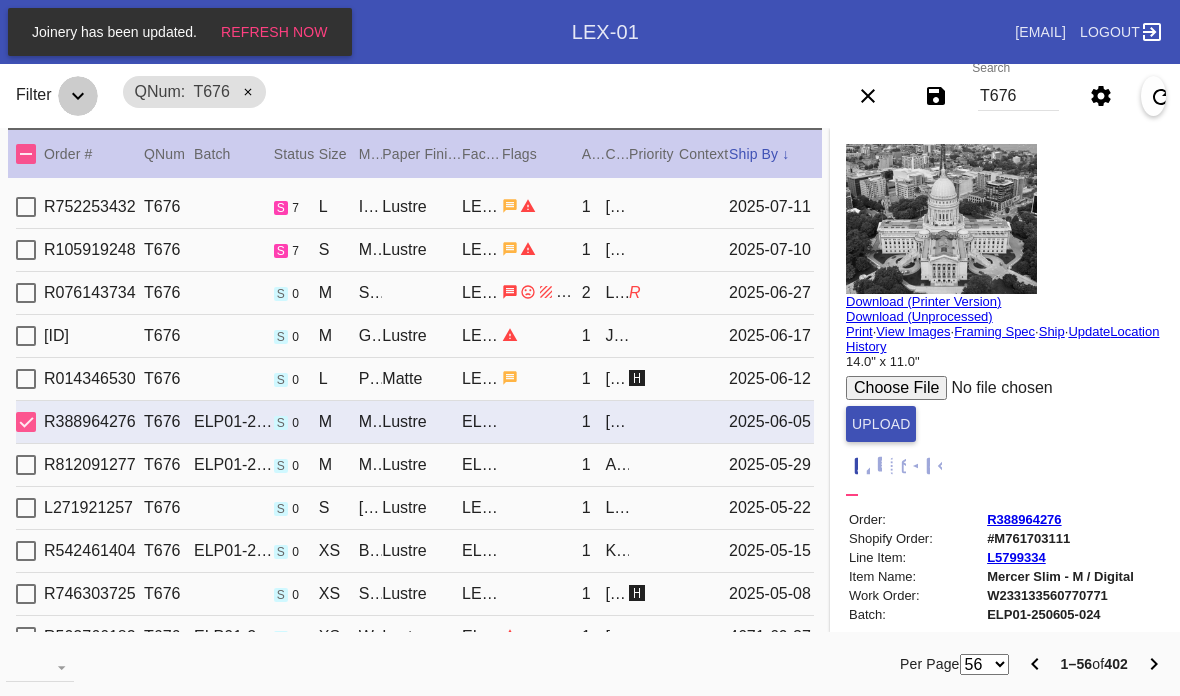 click on "L982741285 I413 d   4 S Ametco / Adipis Elits Doeius TEM-26 3 Incid Utl
9014-95-72" at bounding box center (415, 207) 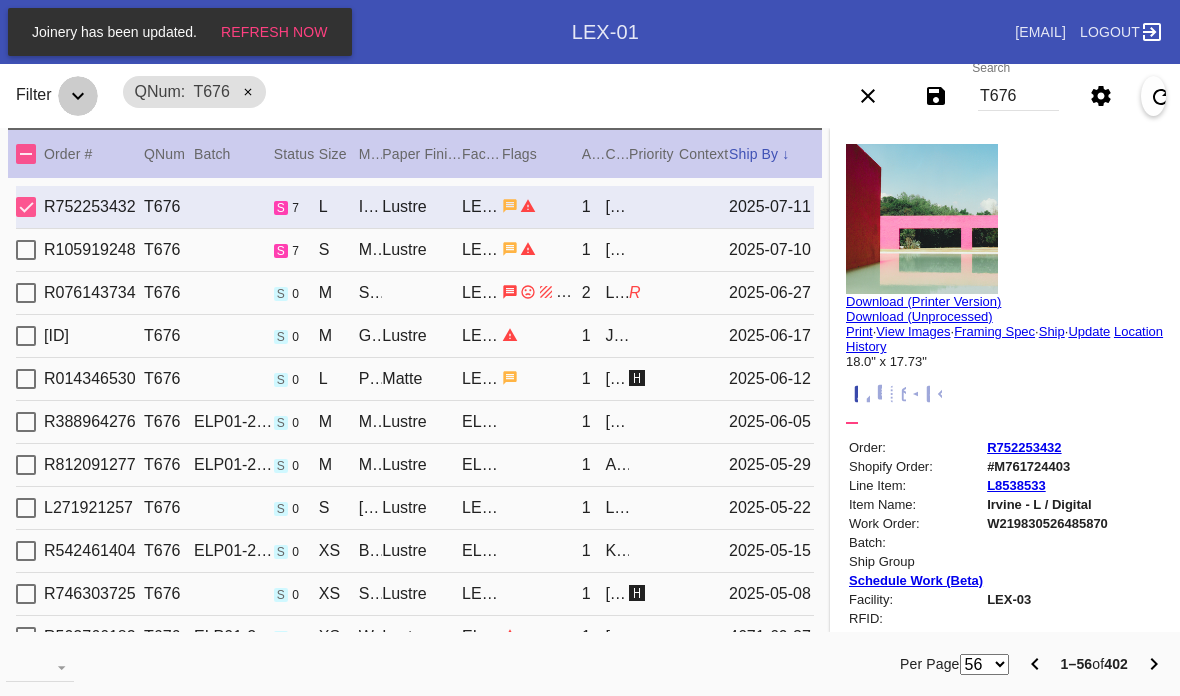 click on "Update" at bounding box center [1089, 331] 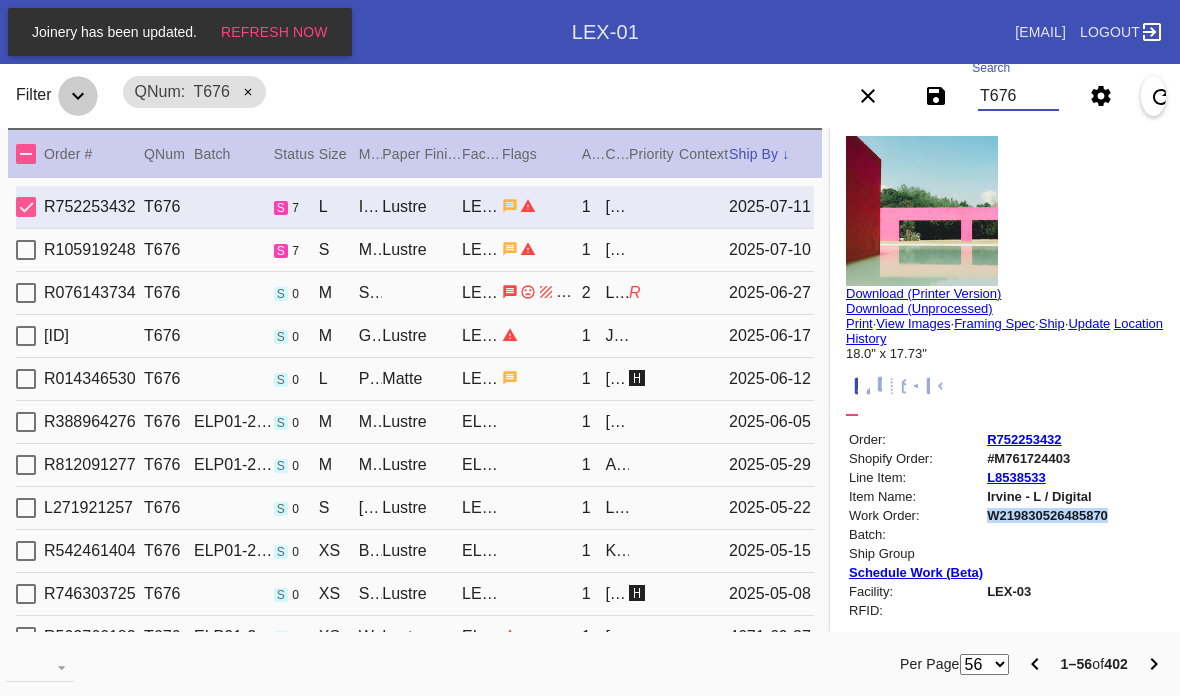 click on "T676" at bounding box center (1018, 96) 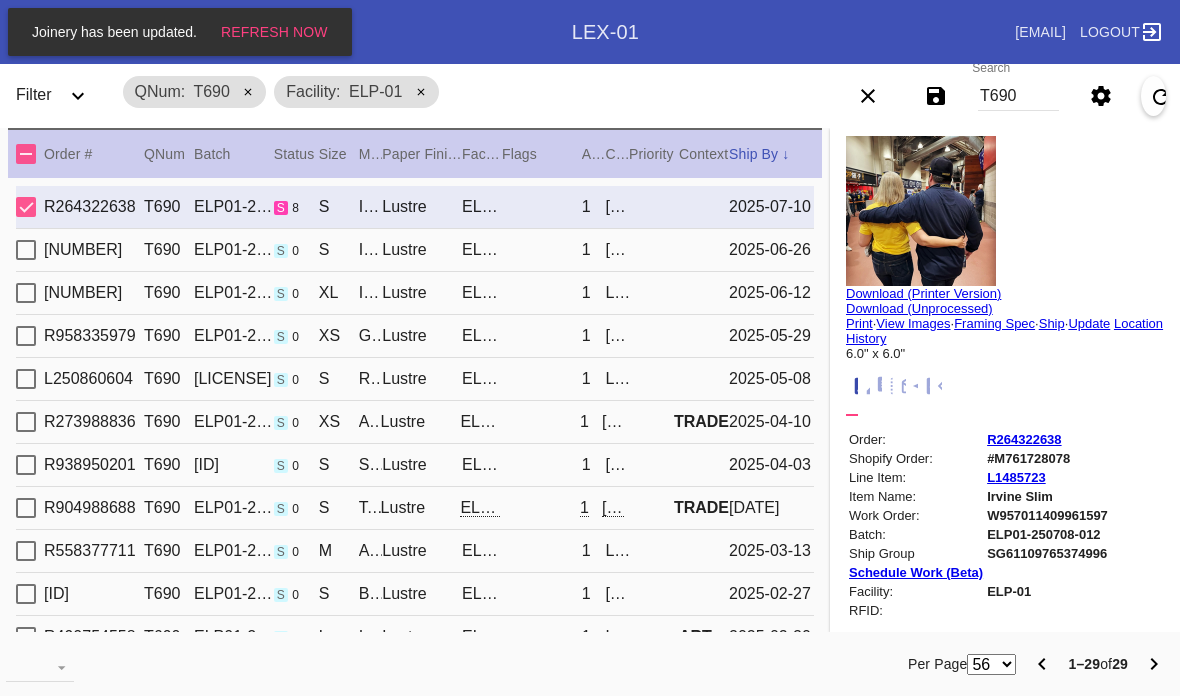 click on "T690" at bounding box center (1018, 96) 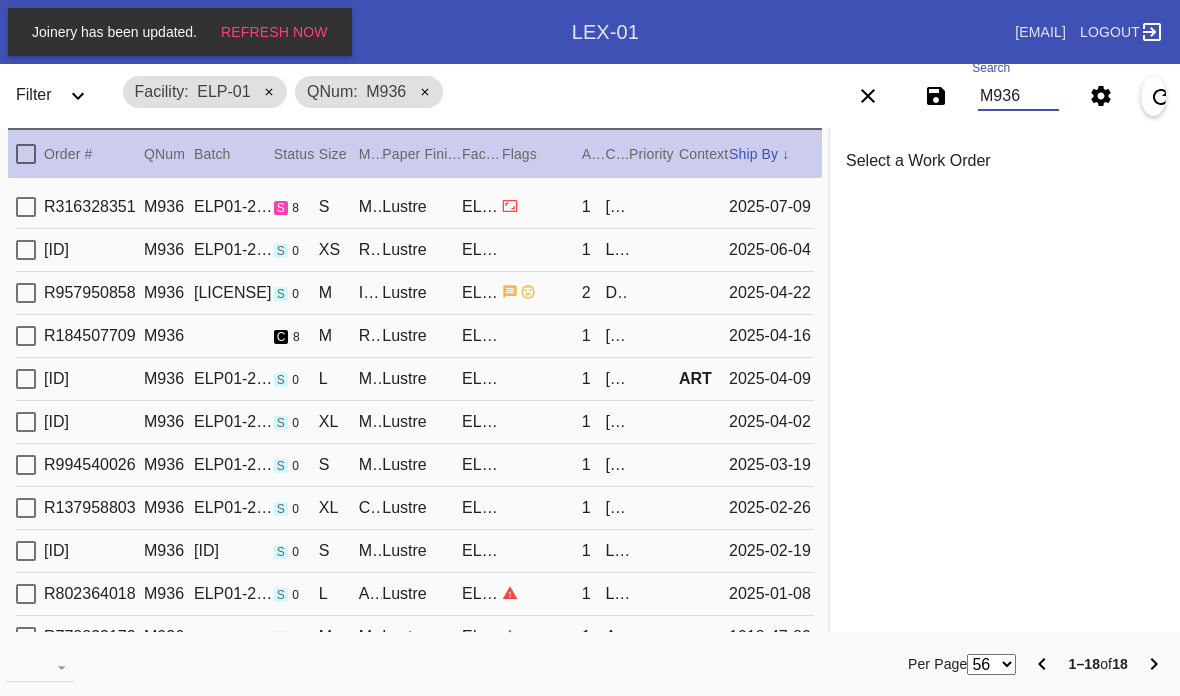 click on "[ID] [ID] [ID] [ID] [ID] [ID] [ID] [ID] [ID] [ID] [ID] [ID] [ID] [FIRST] [LAST]
[DATE]" at bounding box center (415, 207) 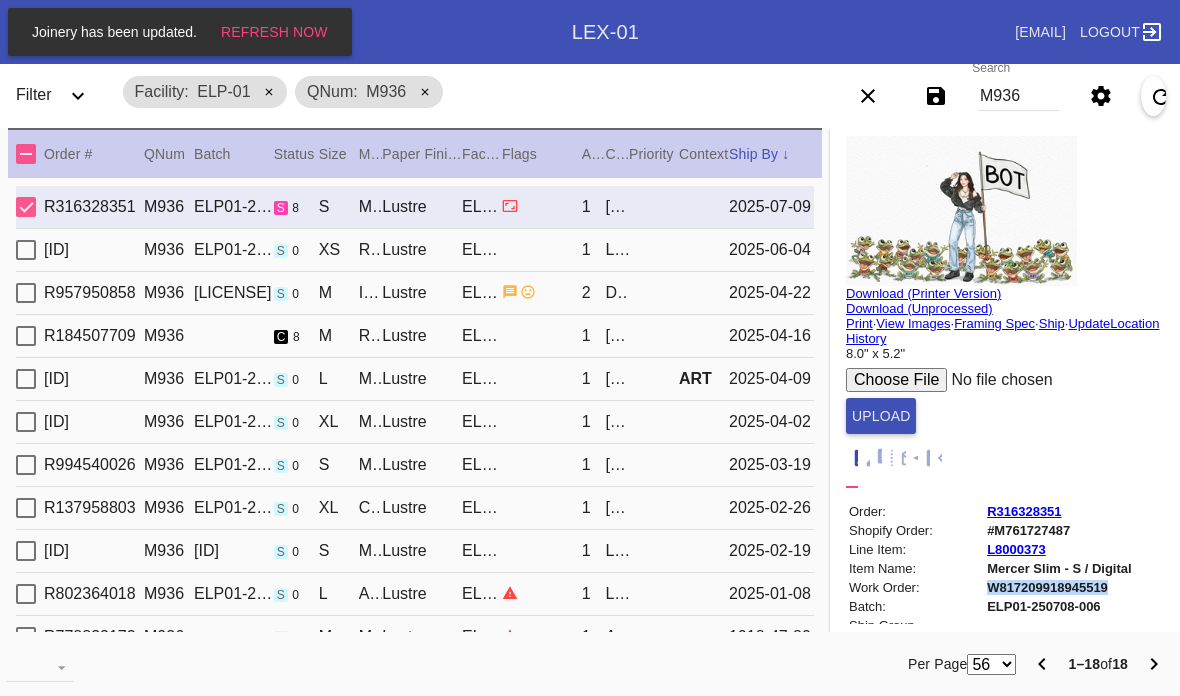 click on "Save filters to NEW SAVED FILTER All Active Holiday All Retail Stores (Gift & Go + Bopis) Artwork Shipped Cage Inventory - Customer Approved Cage Inventory - Pull for Production Canvas Due Canvas frames, fine art Canvas frames, Retail Canvas Orders In-Process CF Returns Current HPO Orders Customer Approved DAR-LEX03 ELP. DAR Printroom Dekko Available to Print Dekko Eligible DEKKO today's shipments Employee Digital Art End to End F4B Open Orders Hold to ship Holiday Holiday DC STS Holiday Physical Orders Remaining (Lex-01) Hot Spot: Finished Goods HOT SPOT: Finished Goods STS Hot Spot: Receiving Hot Spot: Recon Hot Spot: Shipping I-Cell Clear Float I-Cell - Lex01 - Drymounts I-Cell-Lex01- Expedited I-Cell Lex01 - Floats I-Cell Tabletop Arch, Oval, Circle Cut I-Cell Table Top Standard LEX-01 AL1 and AL2 6/2/25 LEX-01 AL5 6/2/25 LEX-01 Canvas 6/2/25 LEX01 FACTORY SCAN- WIP LEX-01 Oversize 6/2/25 LEX-03 Approved LEX-03 Clear Float LEX-03-Drymount LEX-03-EXPEDITED LEX03 Expedited Floats LEX-03 Floats (raised)" at bounding box center [1003, 96] 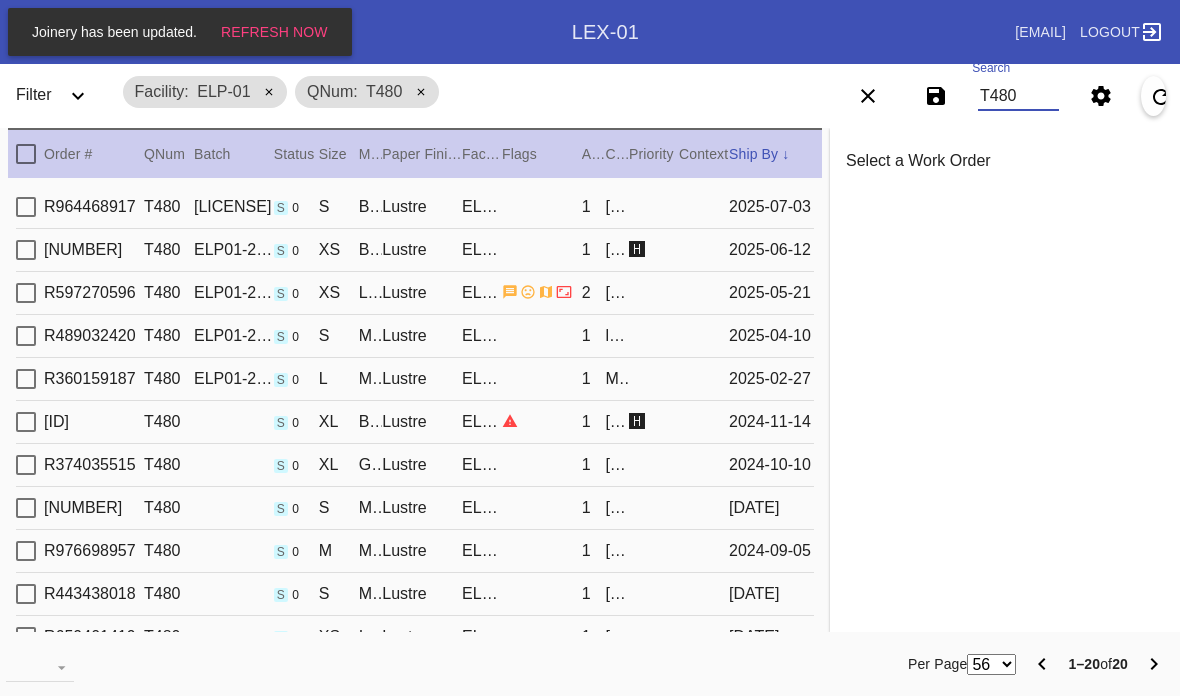 click on "R964468917 T480 ELP01-250702-005 s 0 S Black Walnut (Gallery) / Dove White Lustre ELP-01 1 Maria [LAST]
[DATE]" at bounding box center (415, 207) 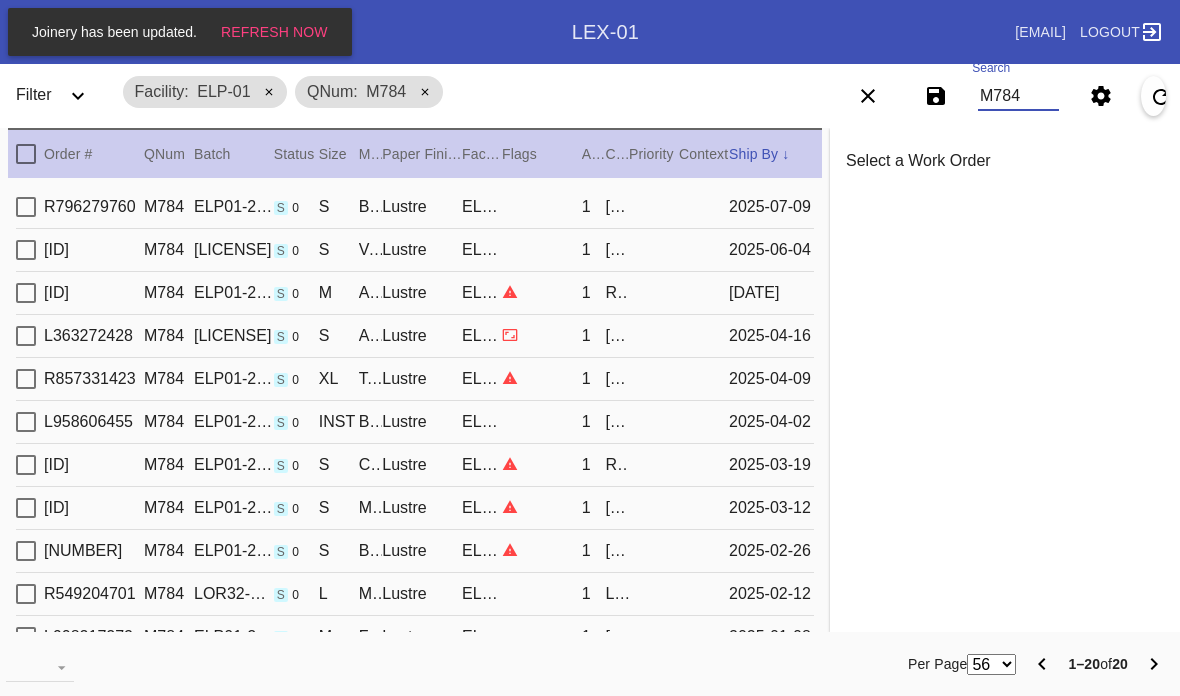 click on "R796279760 M784 ELP01-250707-028 s   0 S Bleached Maple Gallery / Dove White Lustre ELP-01 1 [FIRST] [LAST]
[DATE]" at bounding box center [415, 207] 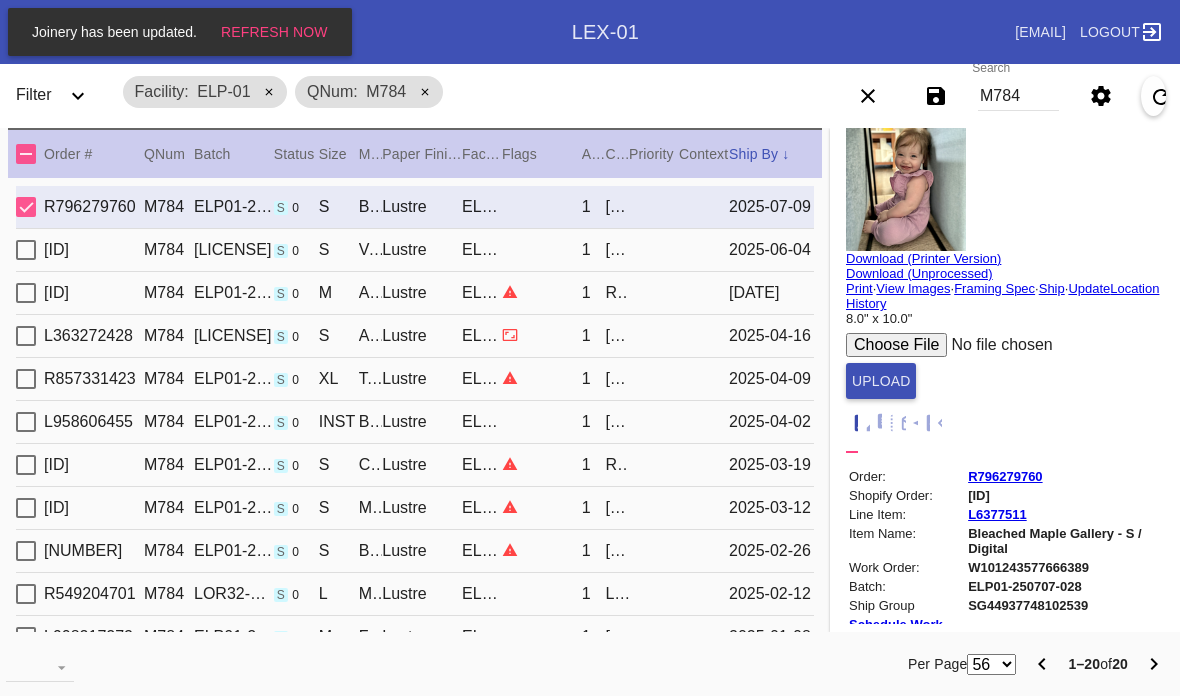 scroll, scrollTop: 51, scrollLeft: 2, axis: both 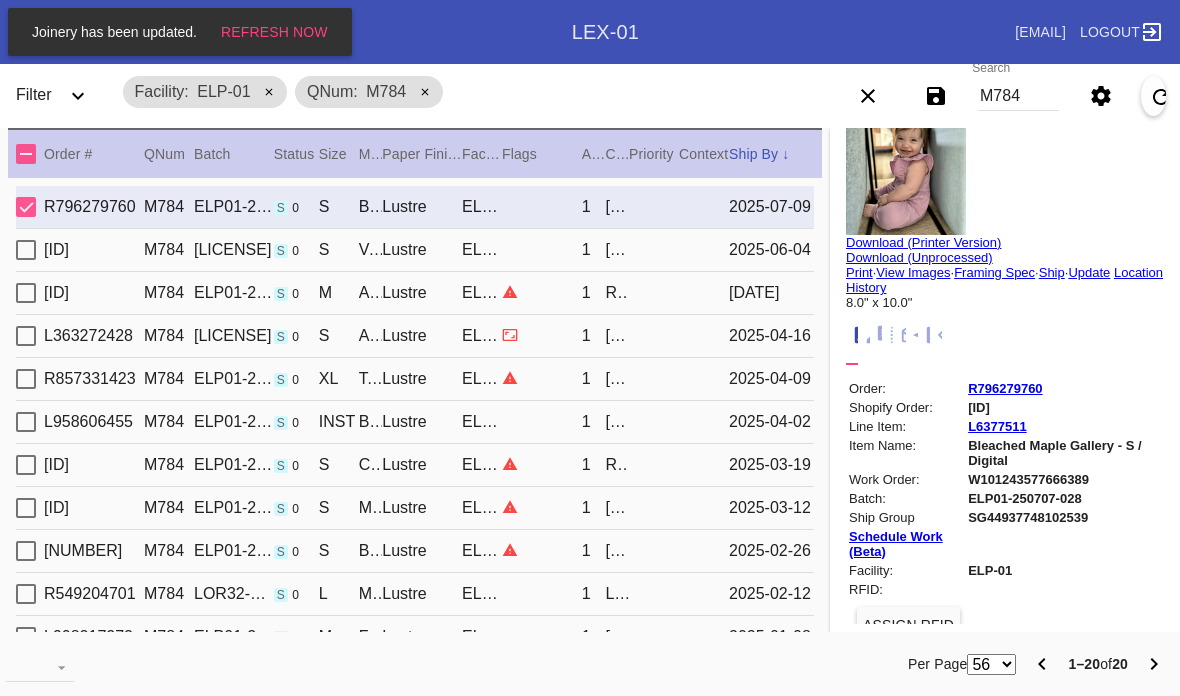click on "Update" at bounding box center (1089, 272) 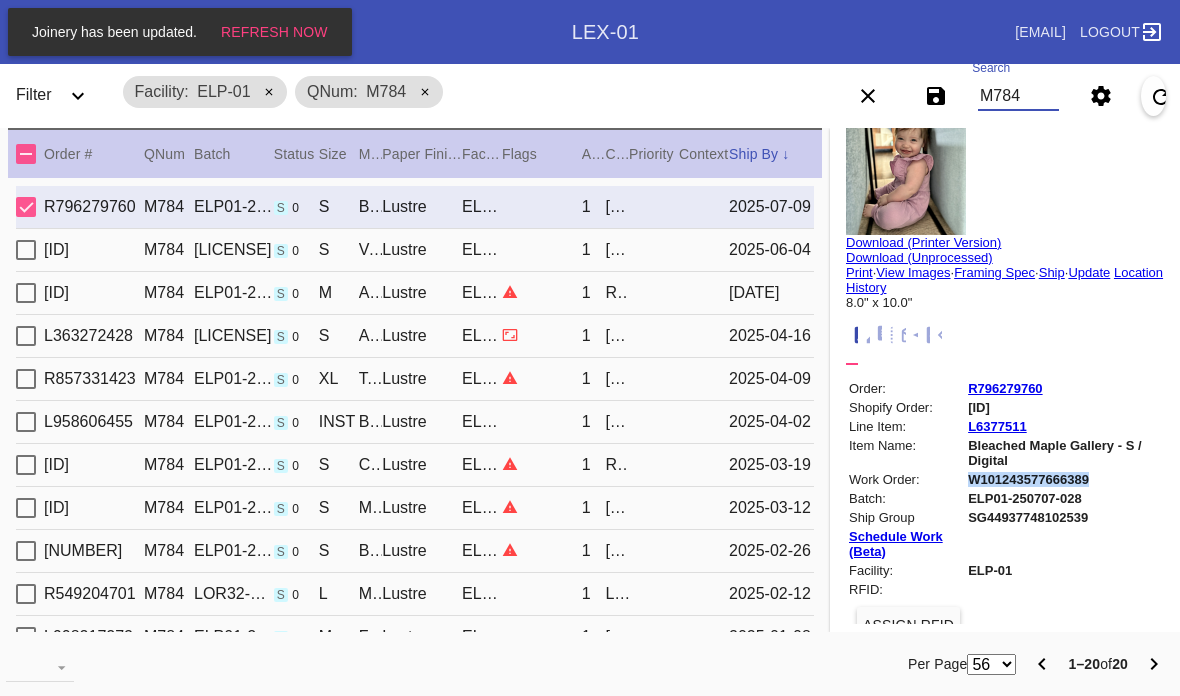 click on "M784" at bounding box center (1018, 96) 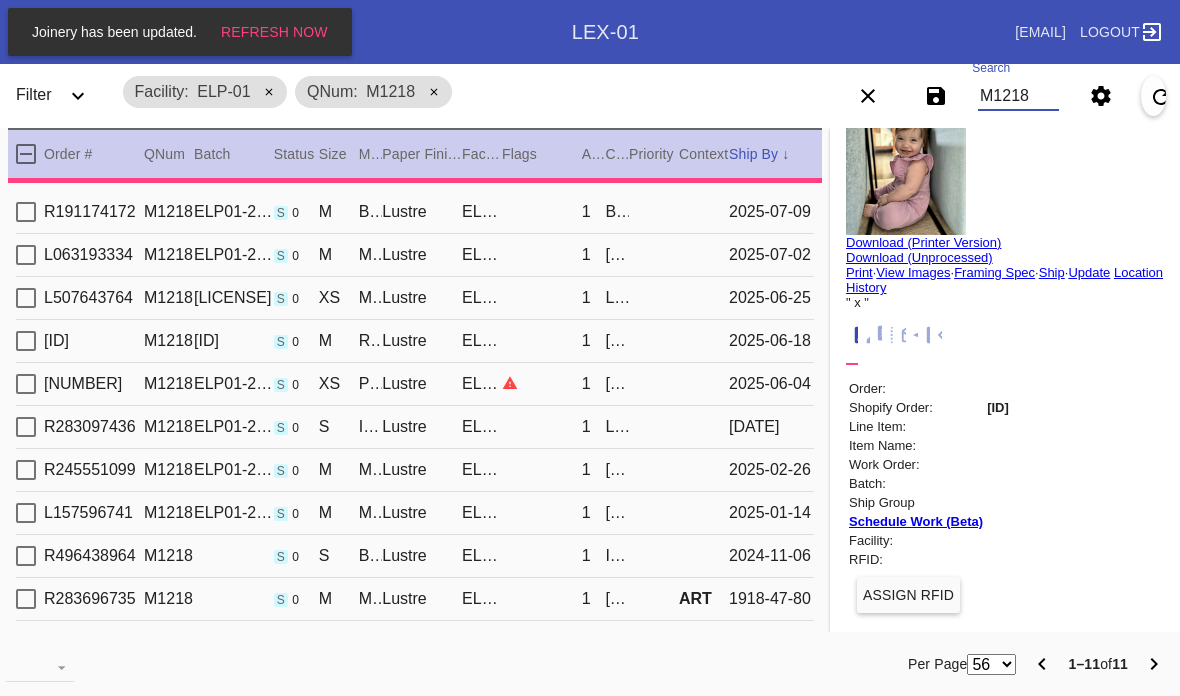 scroll, scrollTop: 0, scrollLeft: 0, axis: both 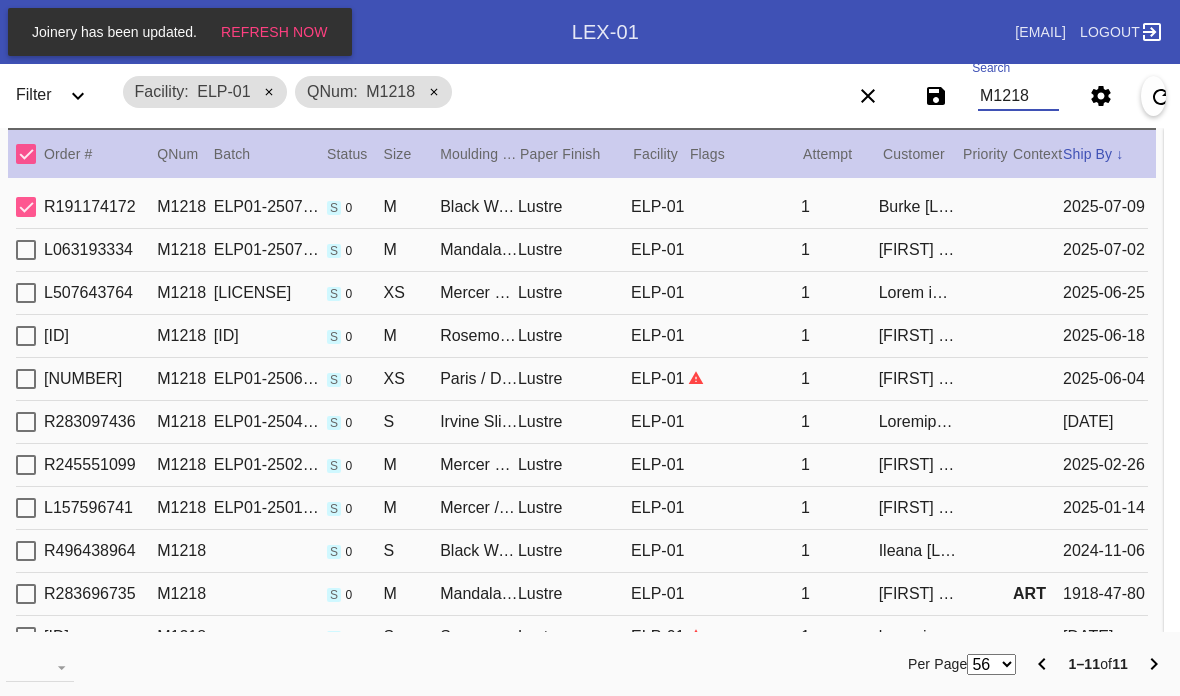 click on "R191174172 M1218 ELP01-250708-003 s   0 M Black Walnut (Gallery) / Dove White Lustre ELP-01 1 [FIRST] [LAST]
[DATE]" at bounding box center [582, 207] 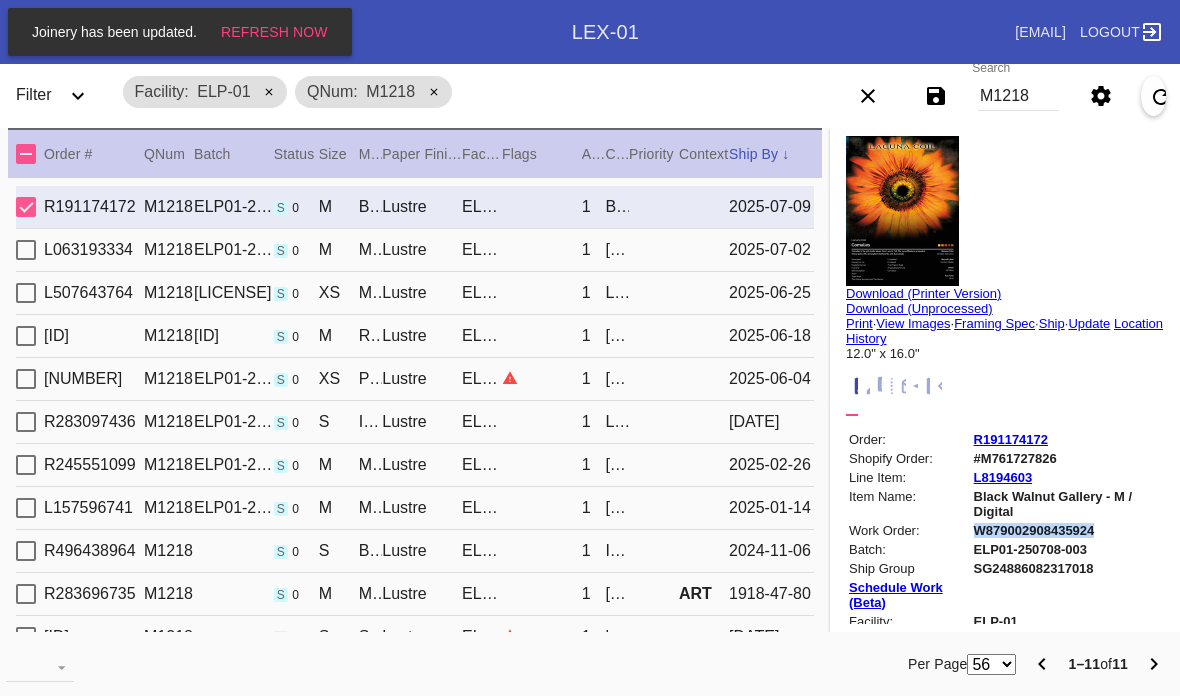 click on "M1218" at bounding box center [1018, 96] 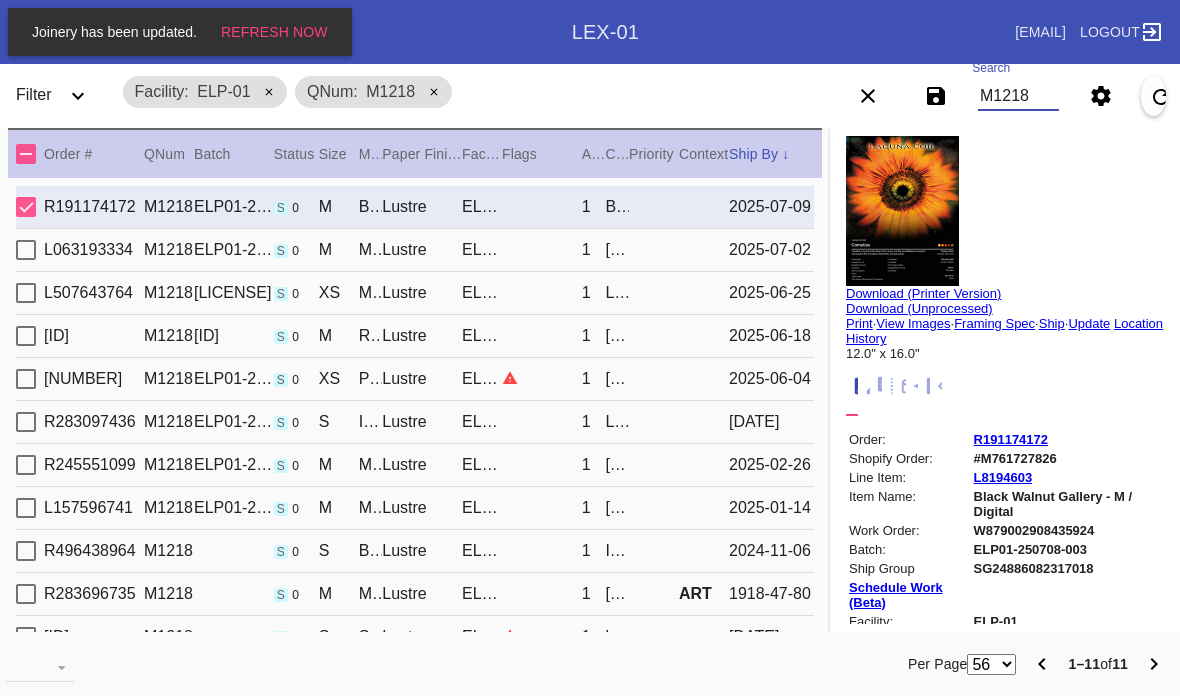 click on "M1218" at bounding box center [1018, 96] 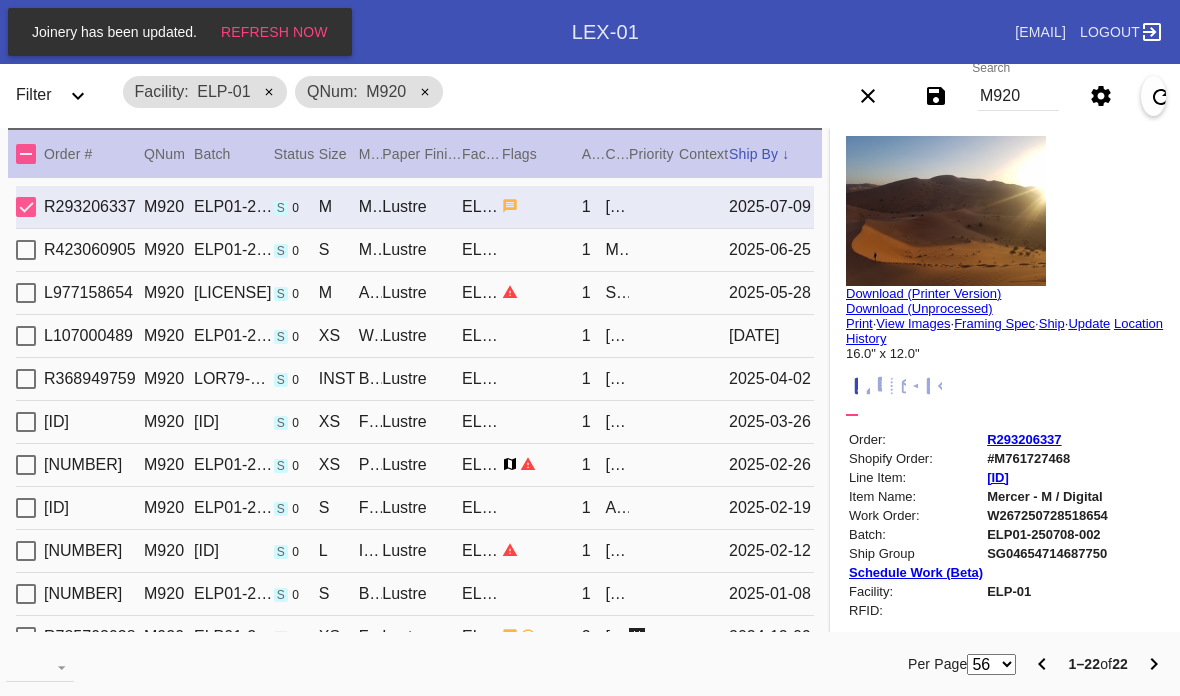 click on "M920" at bounding box center (1018, 96) 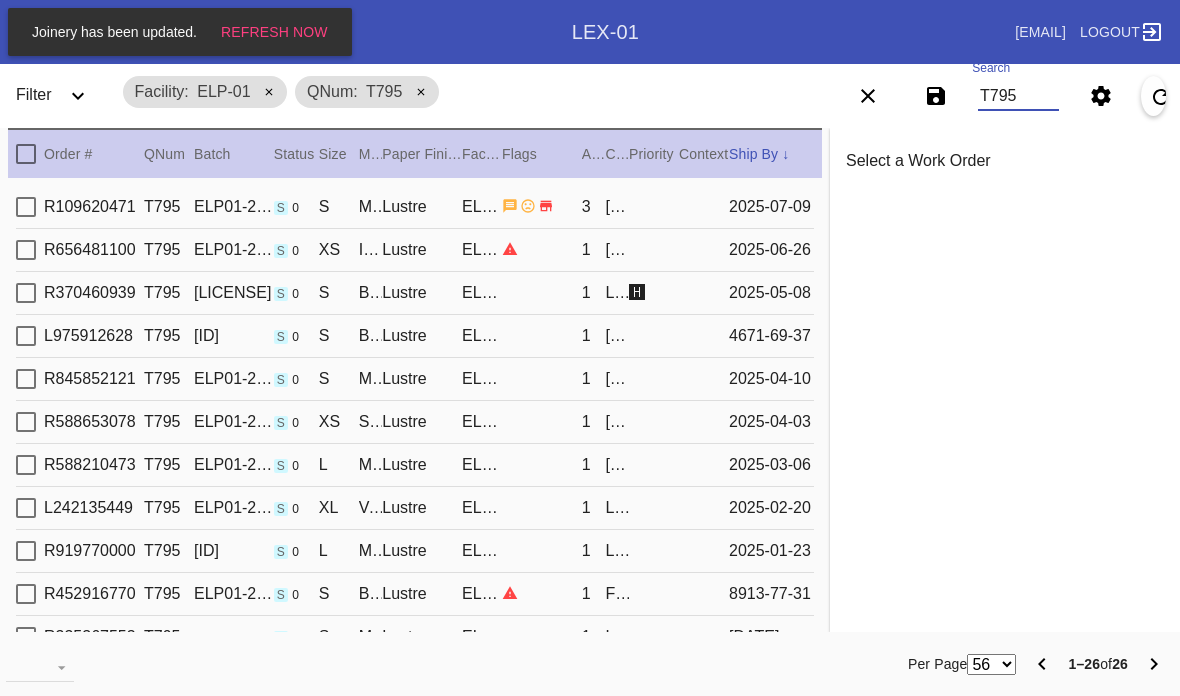 click on "R109620471 T795 ELP01-250708-004 s   0 S Mercer Slim / Dove White Lustre ELP-01 1 [FIRST] [LAST]
[DATE]" at bounding box center [415, 207] 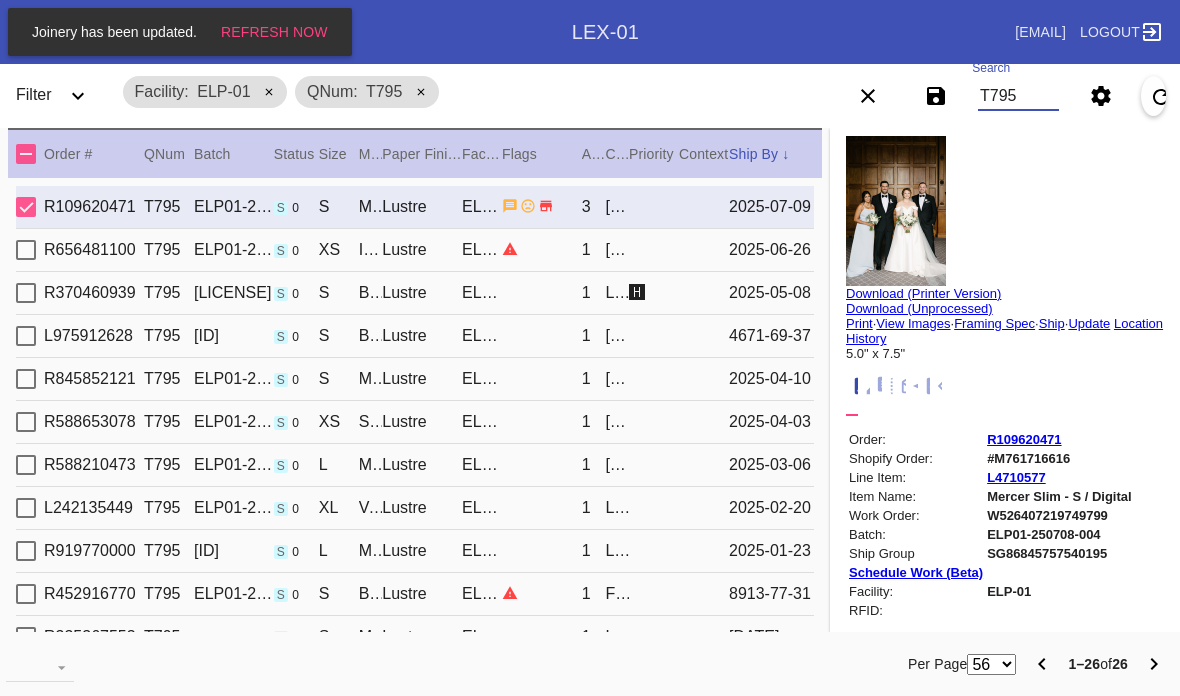 click on "T795" at bounding box center [1018, 96] 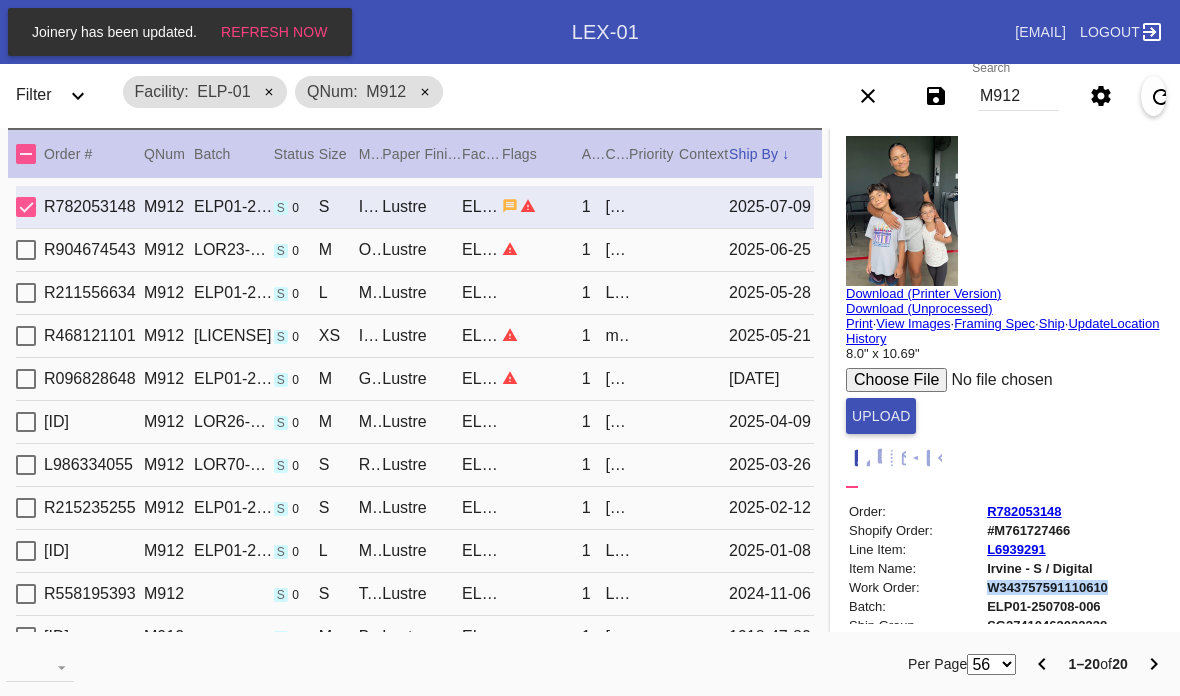 click on "M912" at bounding box center [1018, 96] 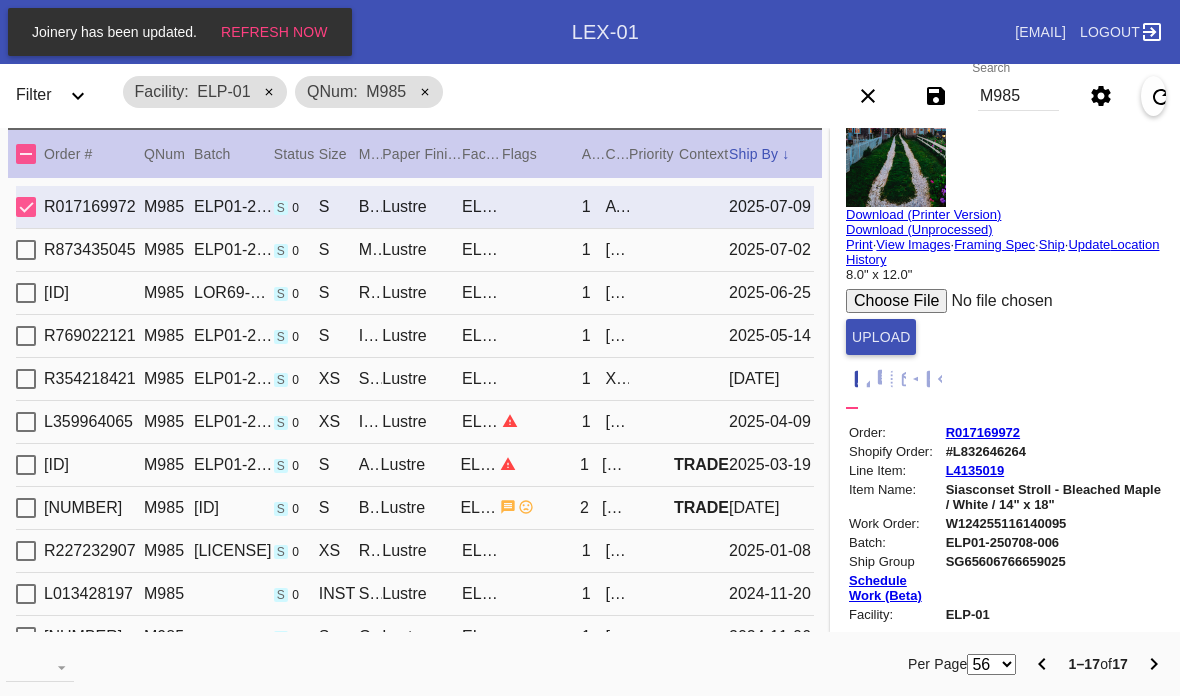 scroll, scrollTop: 76, scrollLeft: 5, axis: both 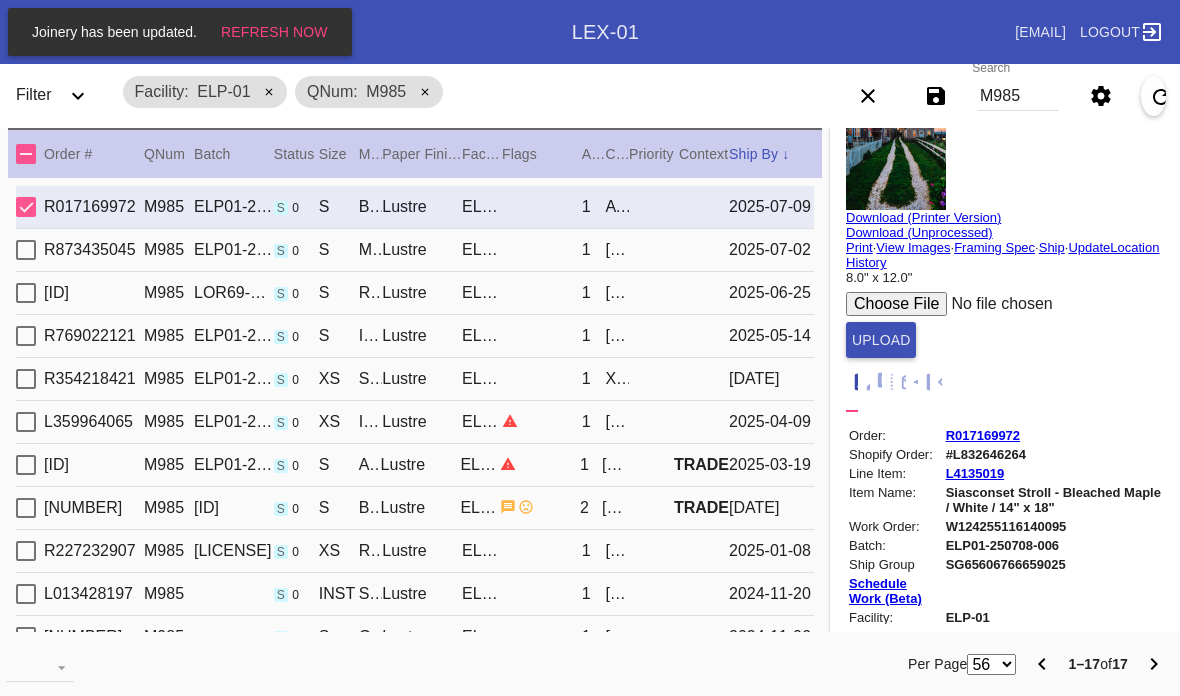 click on "M985" at bounding box center (1018, 96) 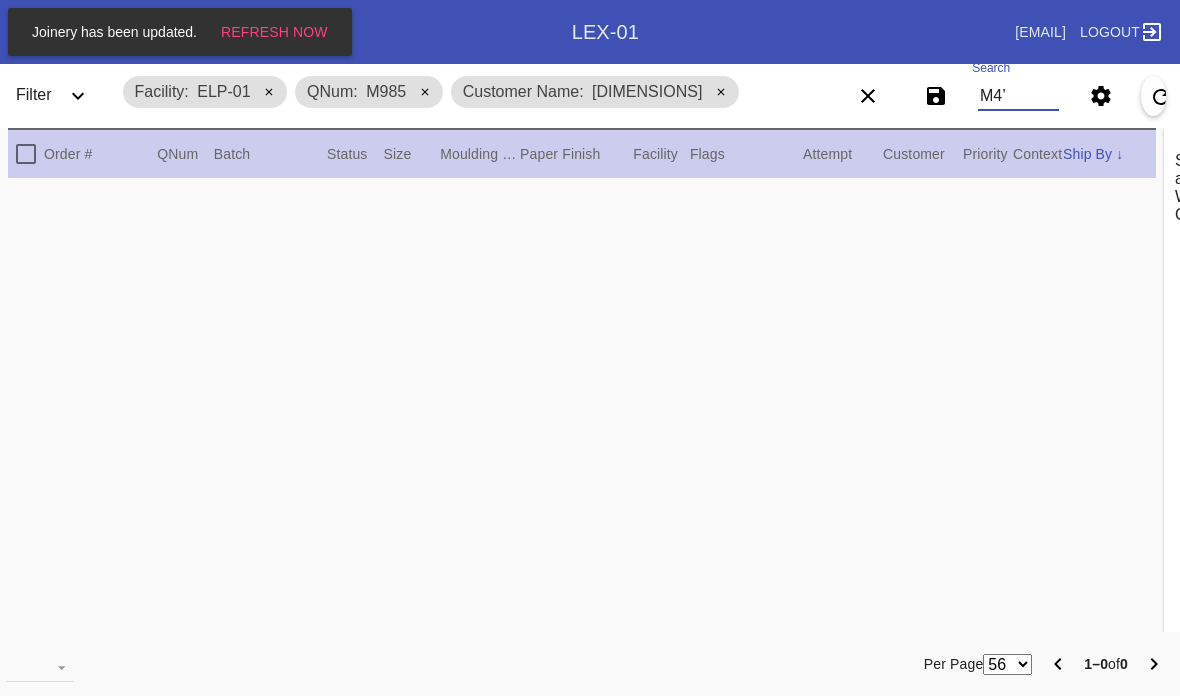 scroll, scrollTop: 0, scrollLeft: 0, axis: both 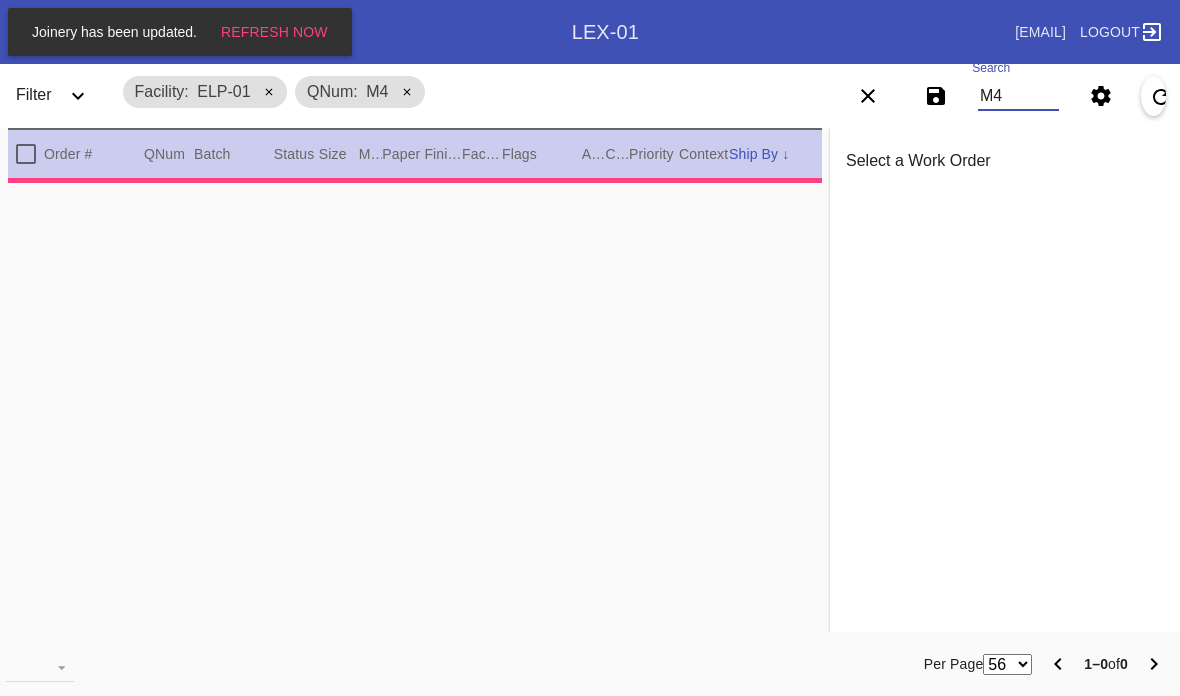 click on "Loremips
DOL-88
SIta
C7" at bounding box center [456, 92] 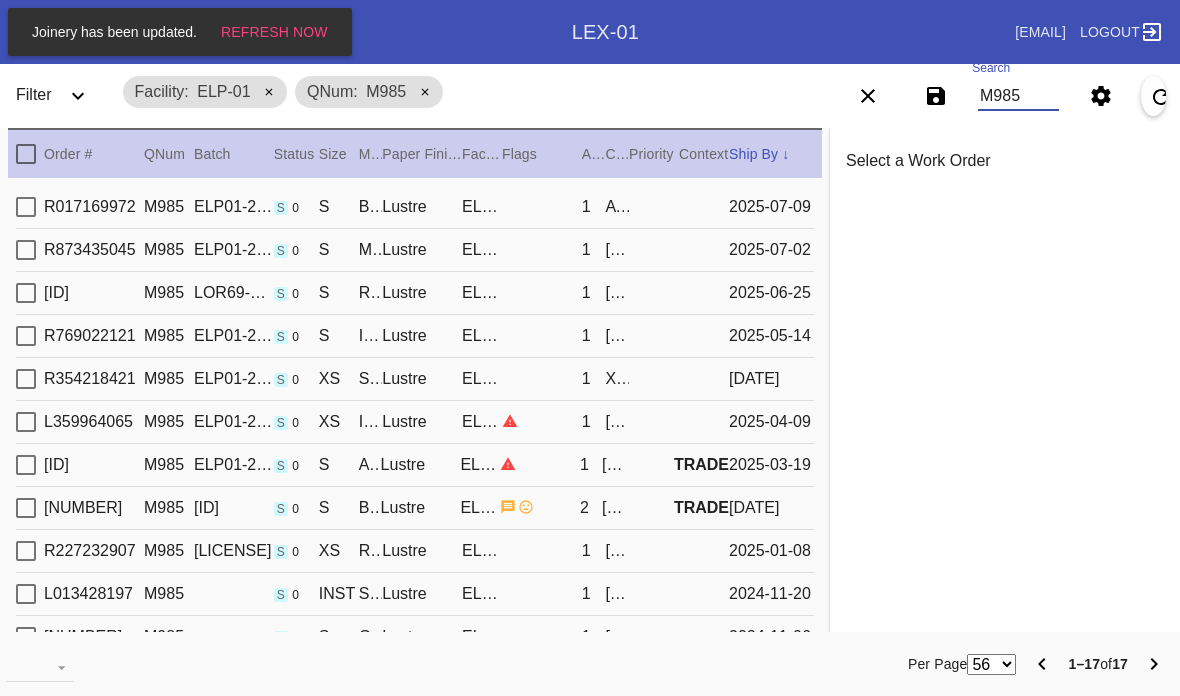 click on "L935214621 I142 DOL80-322747-797 s   2 A Consecte Adipi Elitsed / Doei Tempo Incidi UTL-83 2 E Dolorema Aliq
3435-79-98" at bounding box center (415, 207) 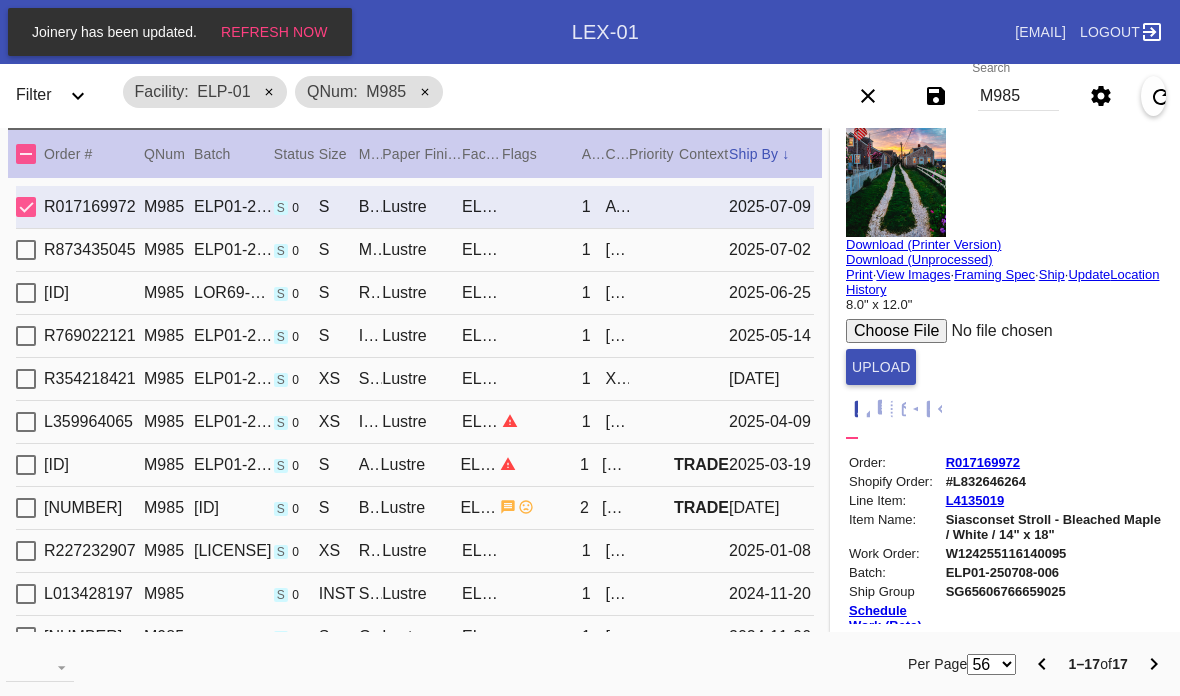 scroll, scrollTop: 52, scrollLeft: 12, axis: both 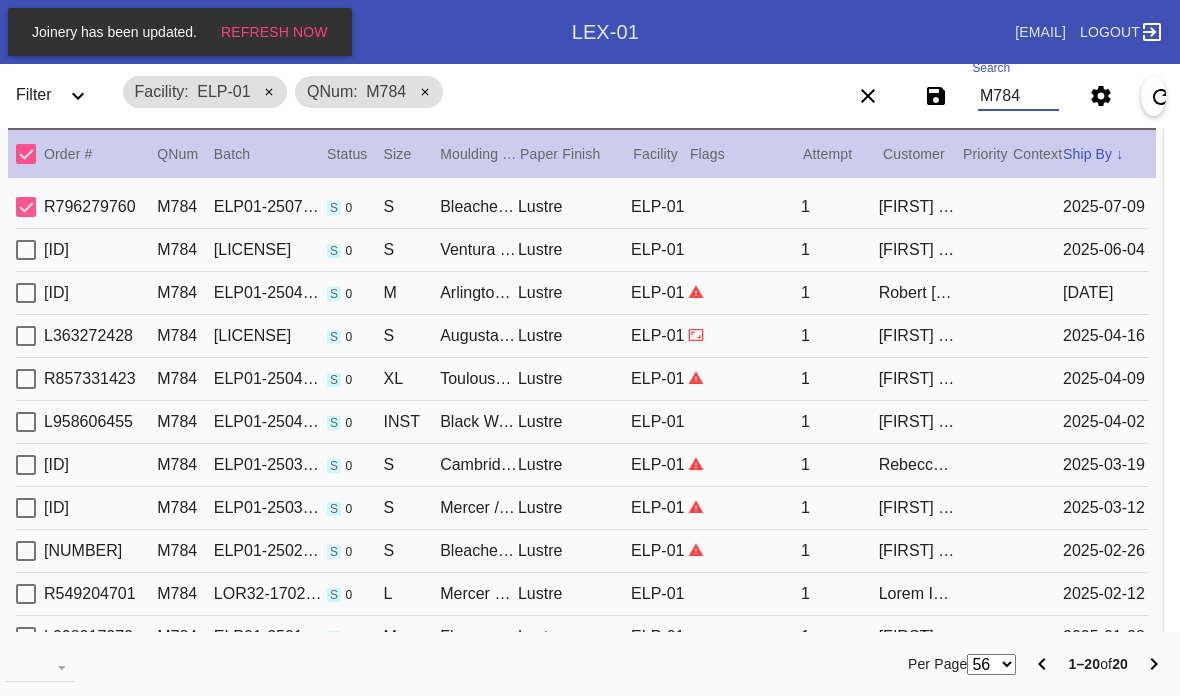 click on "R796279760 M784 ELP01-250707-028 s   0 S Bleached Maple Gallery / Dove White Lustre ELP-01 1 [FIRST] [LAST]
[DATE]" at bounding box center (582, 207) 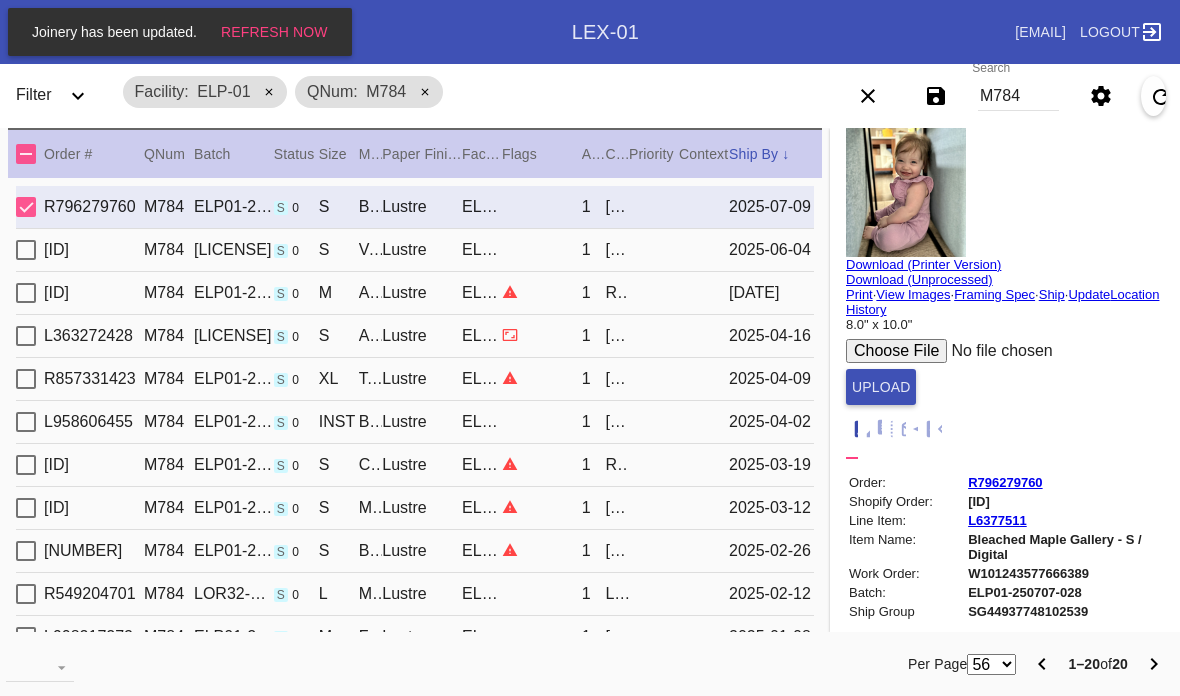 scroll, scrollTop: 53, scrollLeft: 2, axis: both 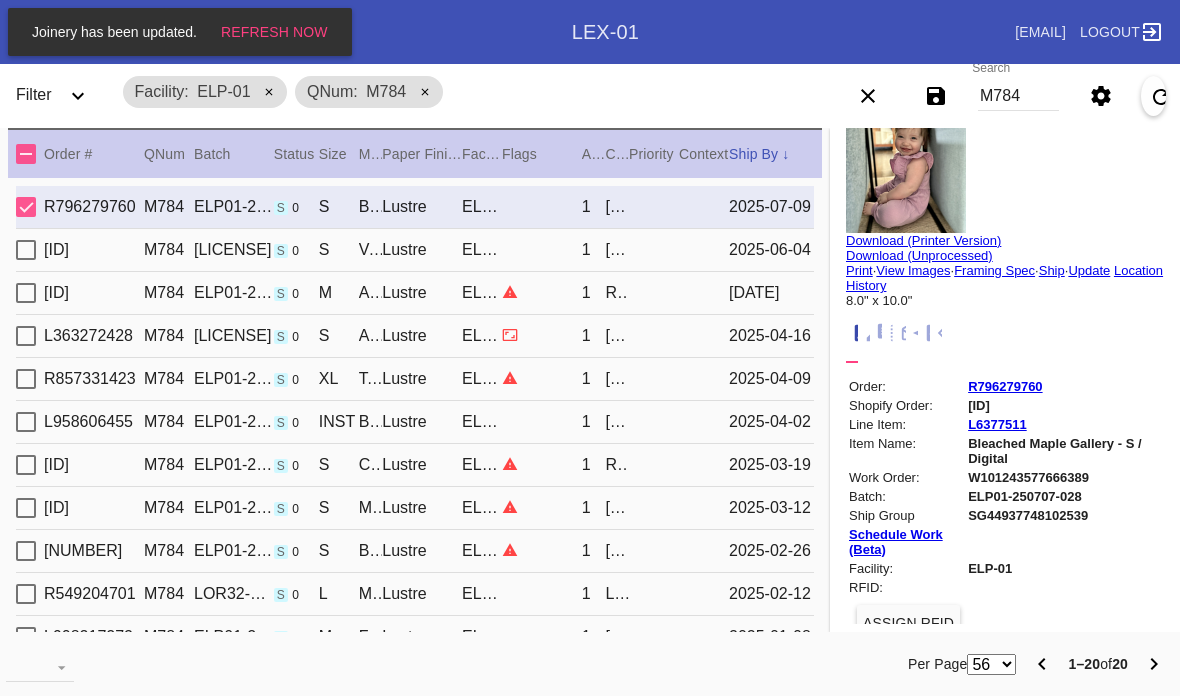 click on "Update" at bounding box center [1089, 270] 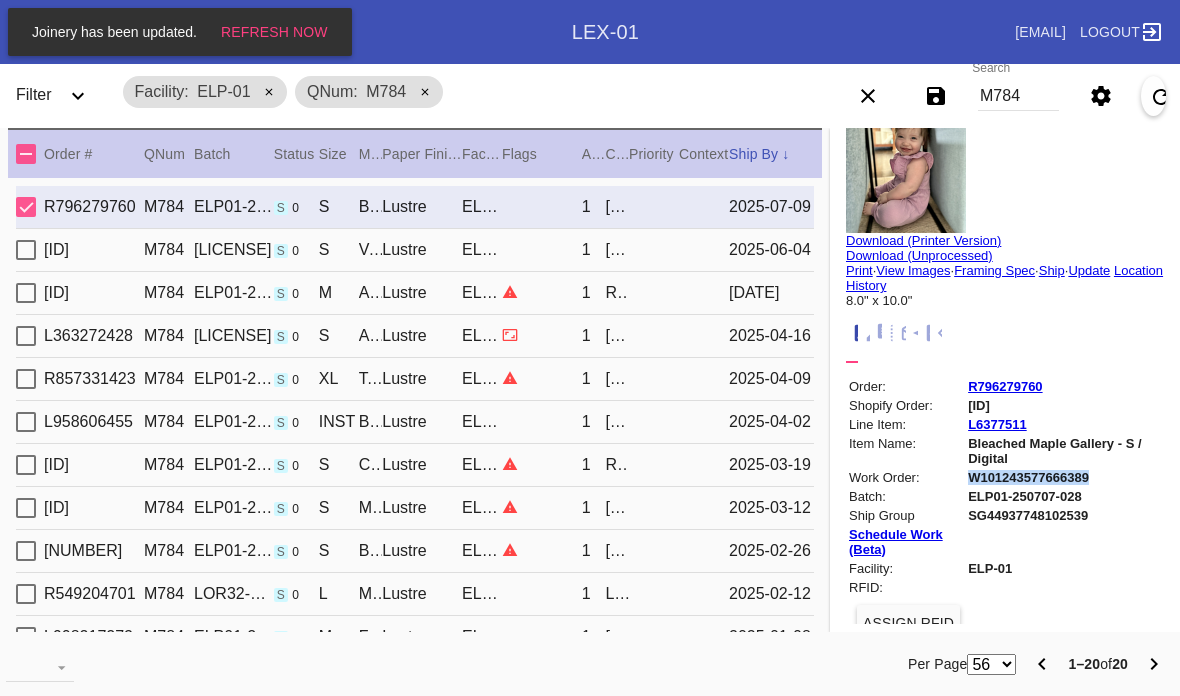 click on "M784" at bounding box center (1018, 96) 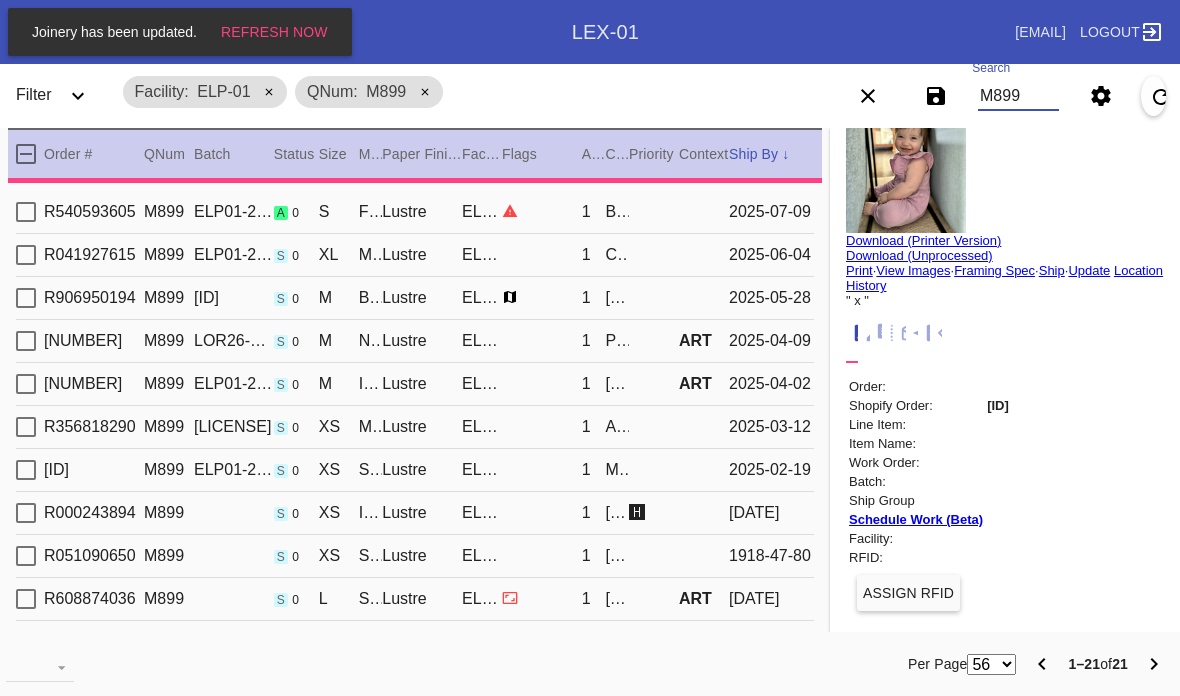 scroll, scrollTop: 0, scrollLeft: 0, axis: both 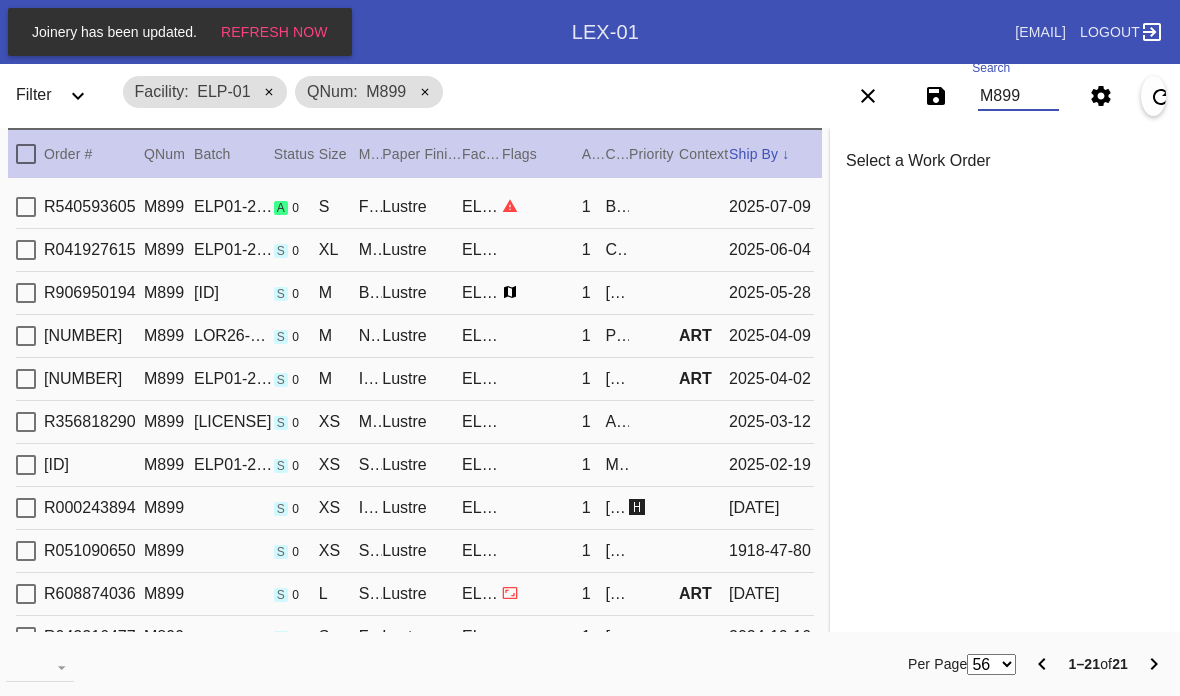 click on "M899 ELP01-250708-006 a   0 S Frederick / Dove White Lustre ELP-01 1 [FIRST] [LAST]
[DATE]" at bounding box center (415, 207) 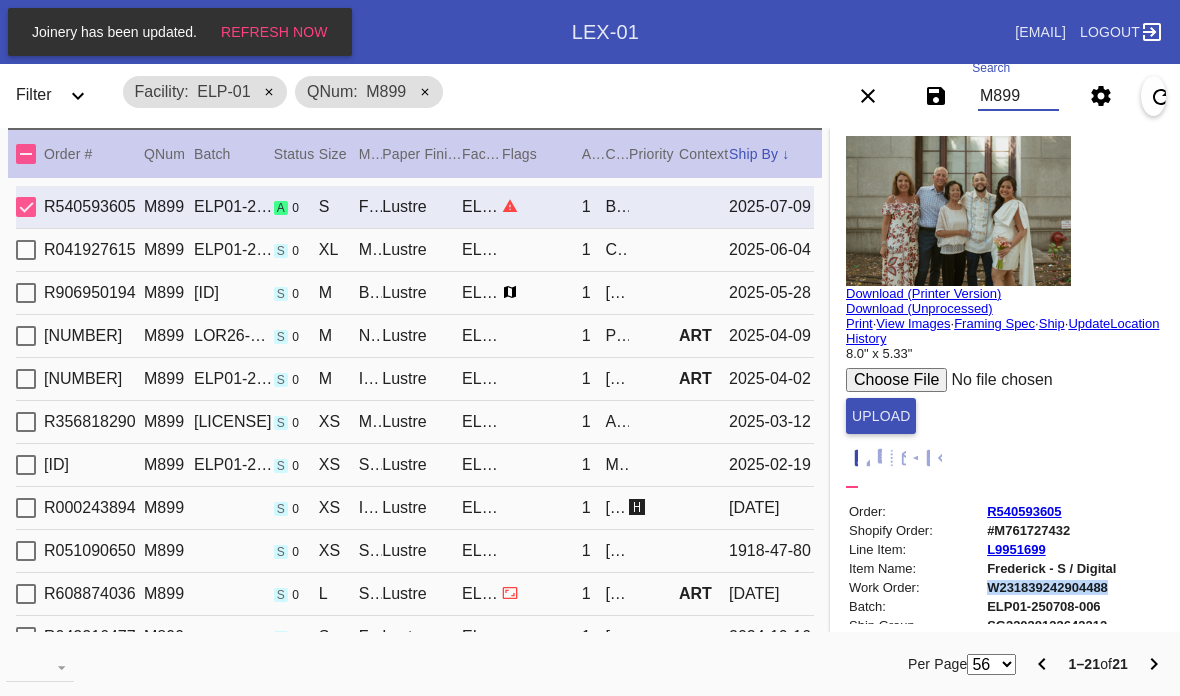 click on "M899" at bounding box center [1018, 96] 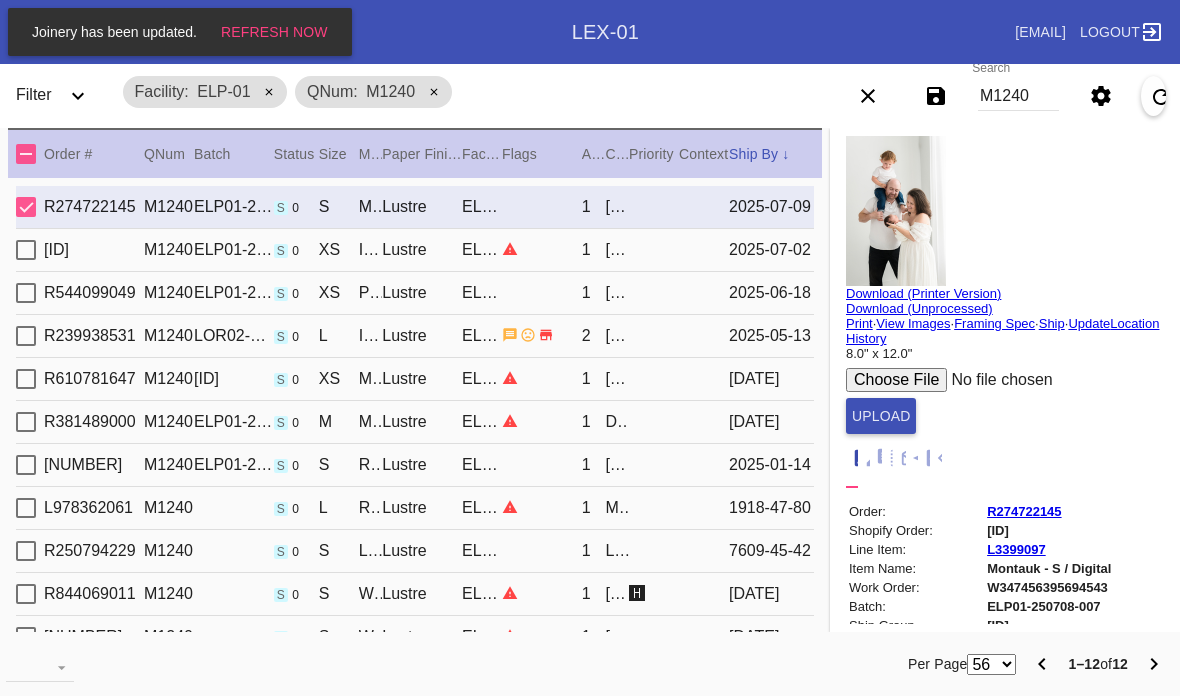 click on "View Images" at bounding box center [913, 323] 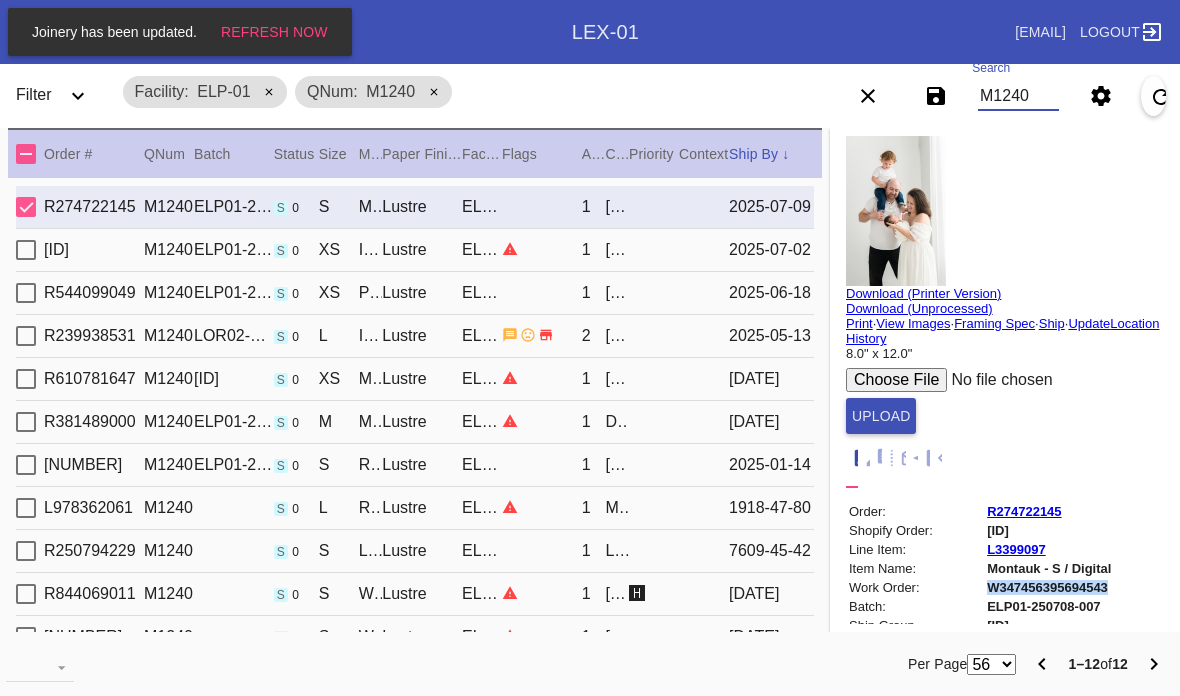 click on "M1240" at bounding box center (1018, 96) 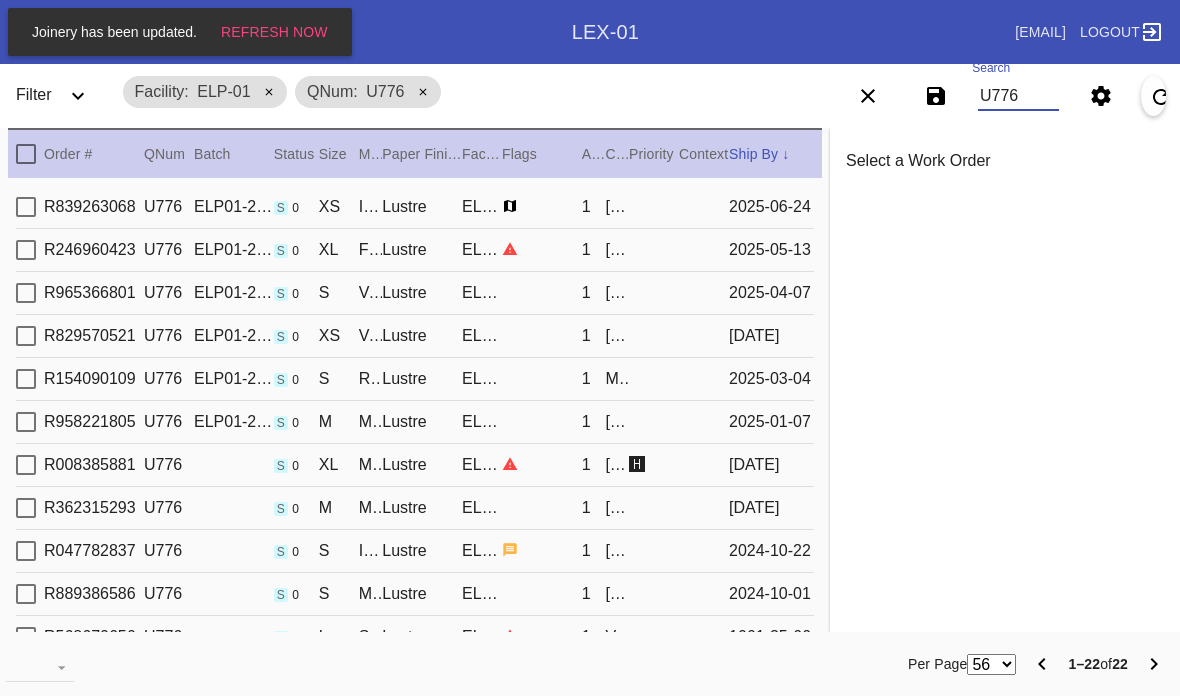 click on "QNum
U776" at bounding box center (368, 92) 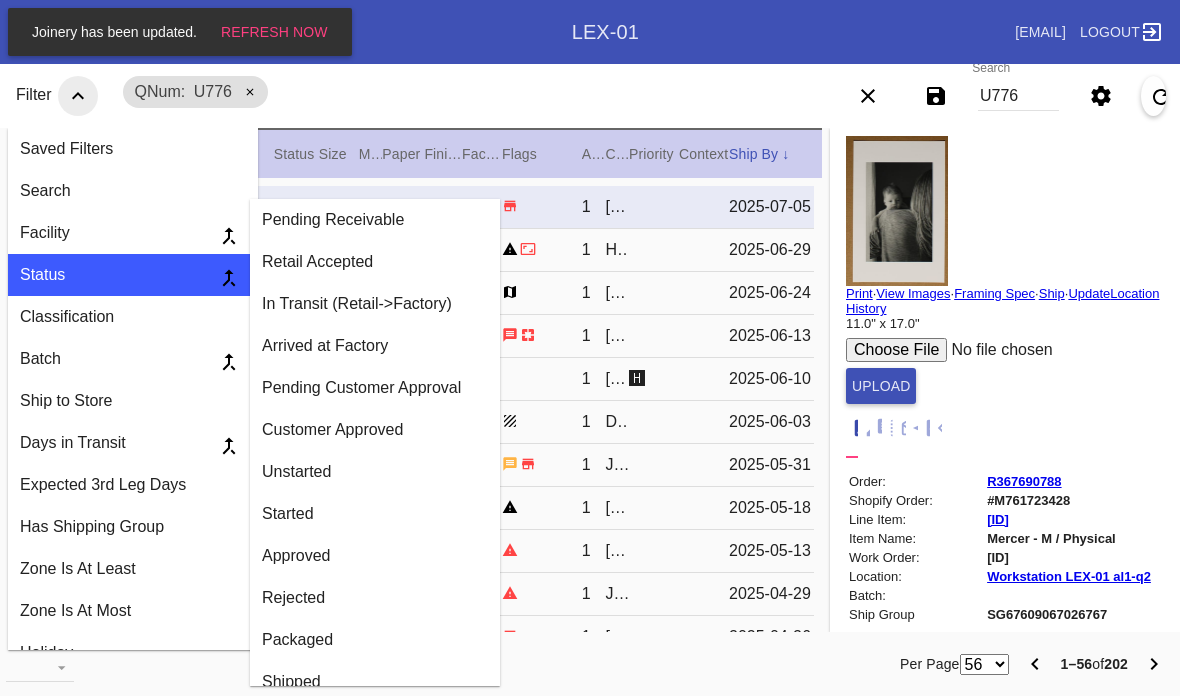 scroll, scrollTop: 89, scrollLeft: 0, axis: vertical 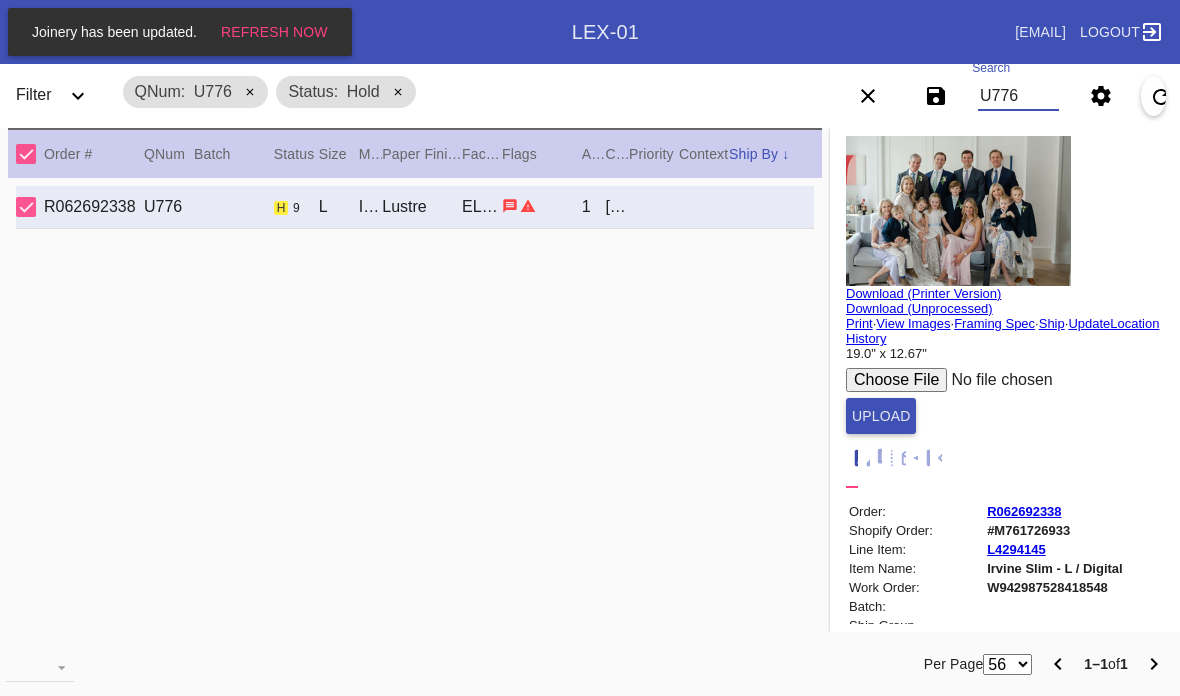 click on "U776" at bounding box center (1018, 96) 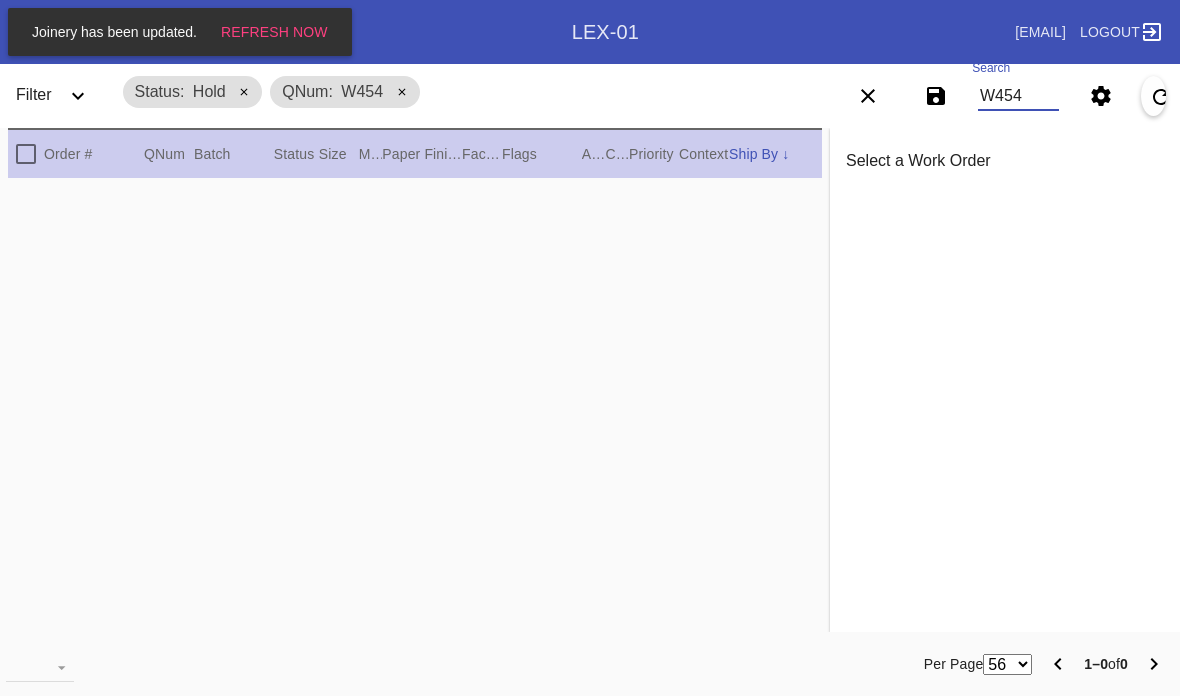 click on "W454" at bounding box center (209, 91) 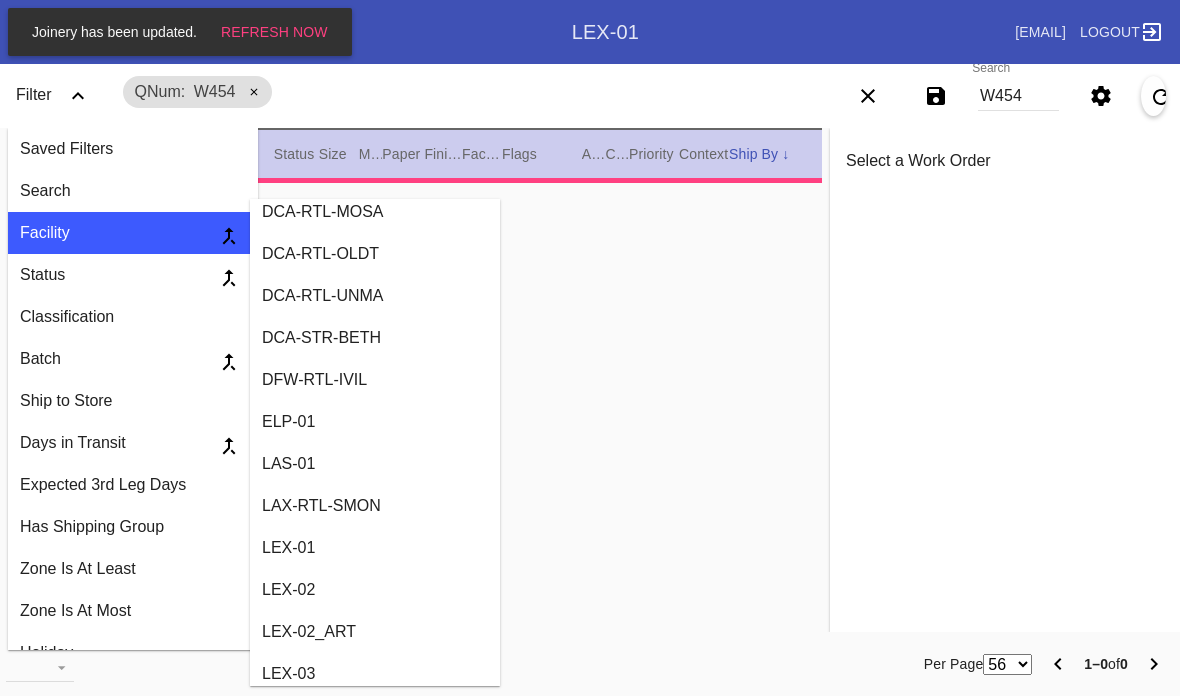 scroll, scrollTop: 979, scrollLeft: 0, axis: vertical 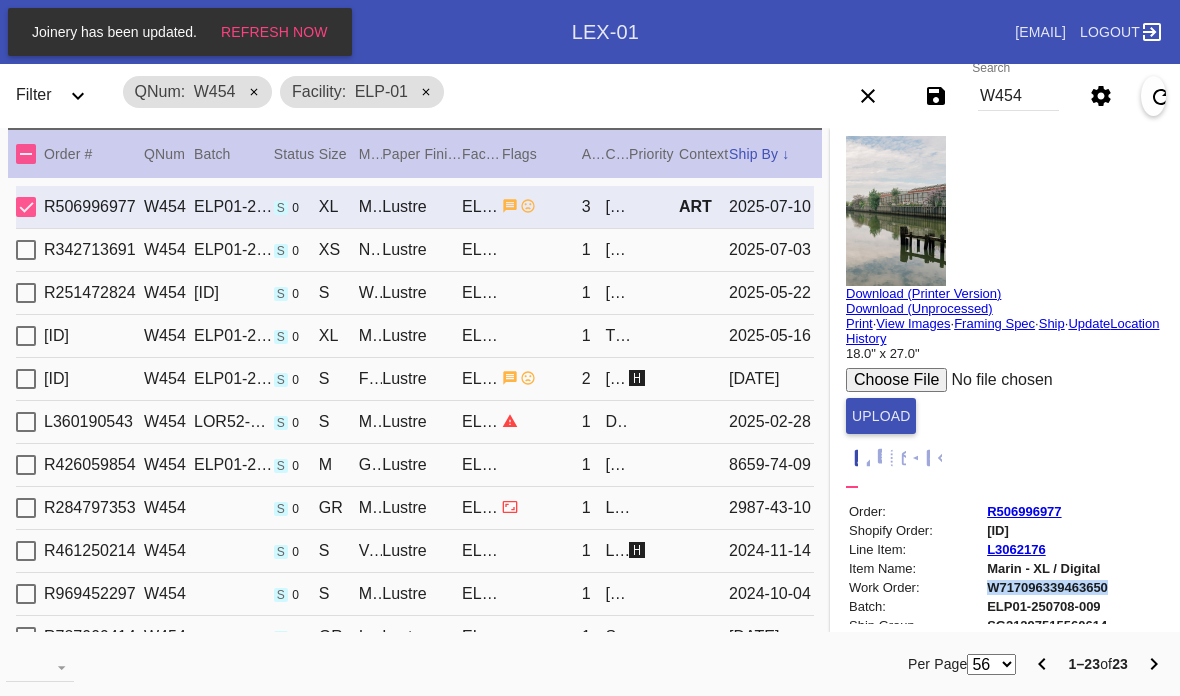 copy on "W717096339463650" 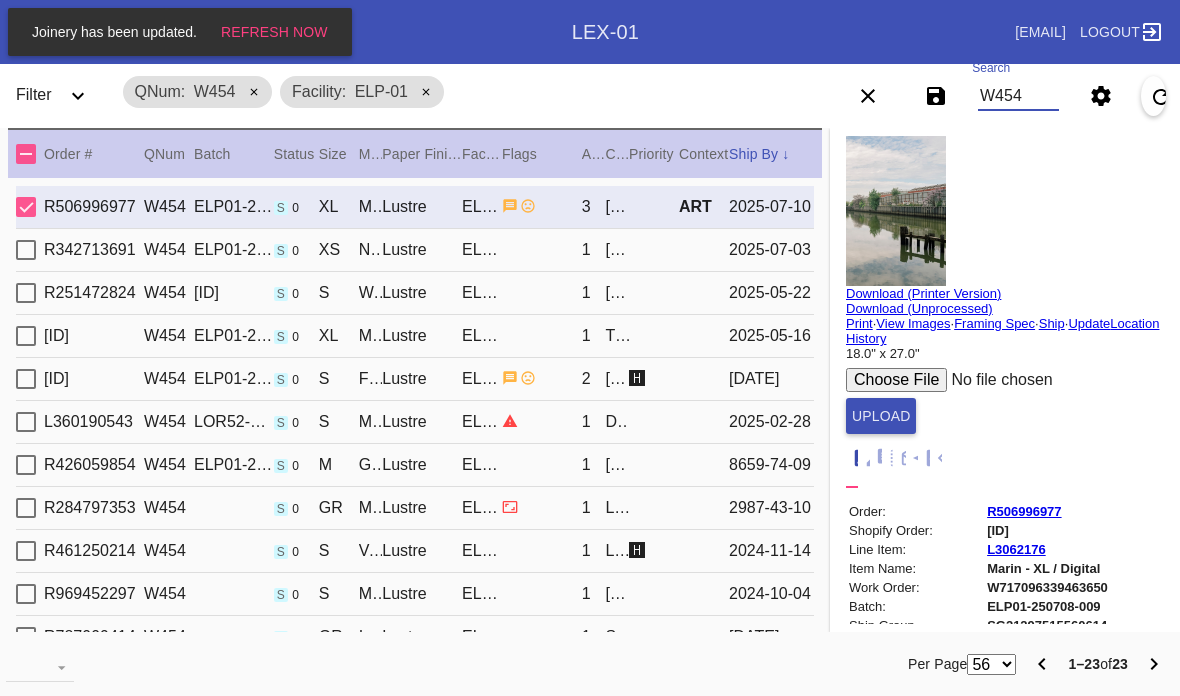 click on "W454" at bounding box center [1018, 96] 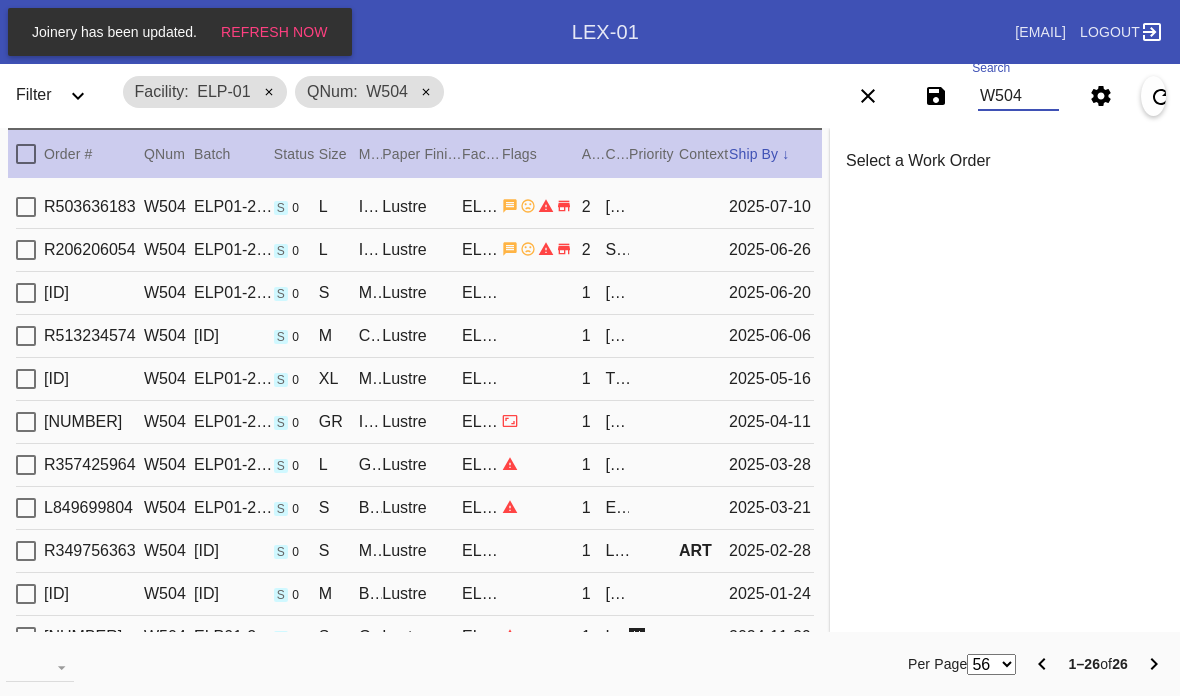 click at bounding box center [542, 206] 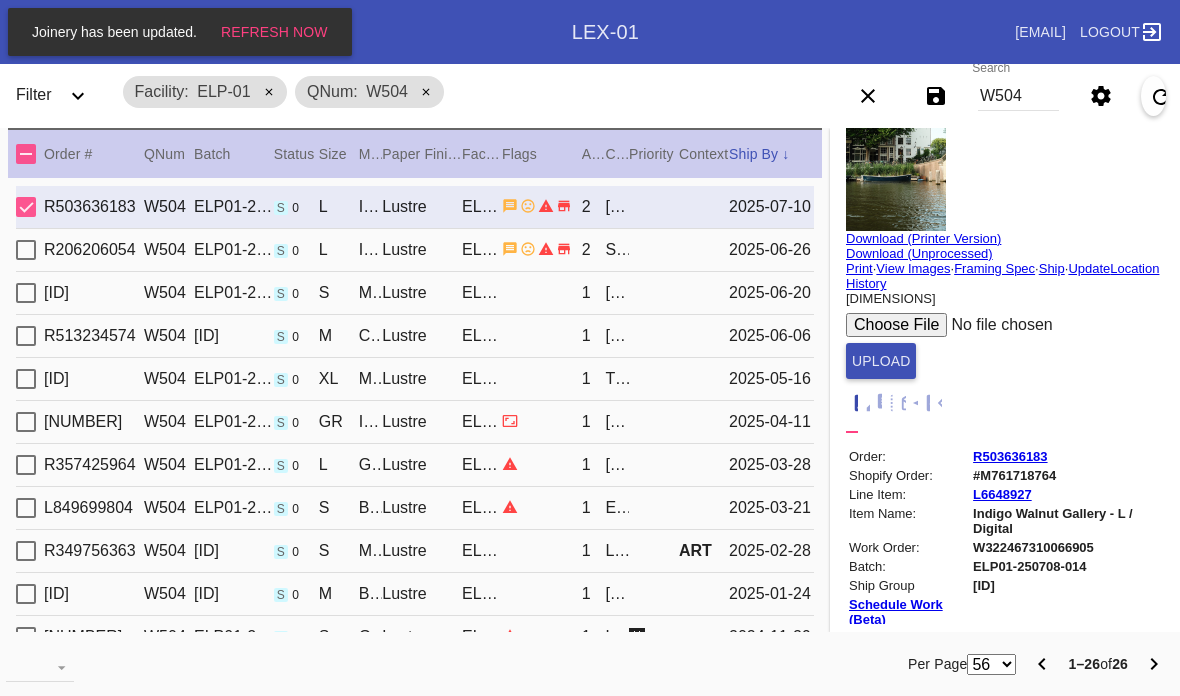 scroll, scrollTop: 54, scrollLeft: 4, axis: both 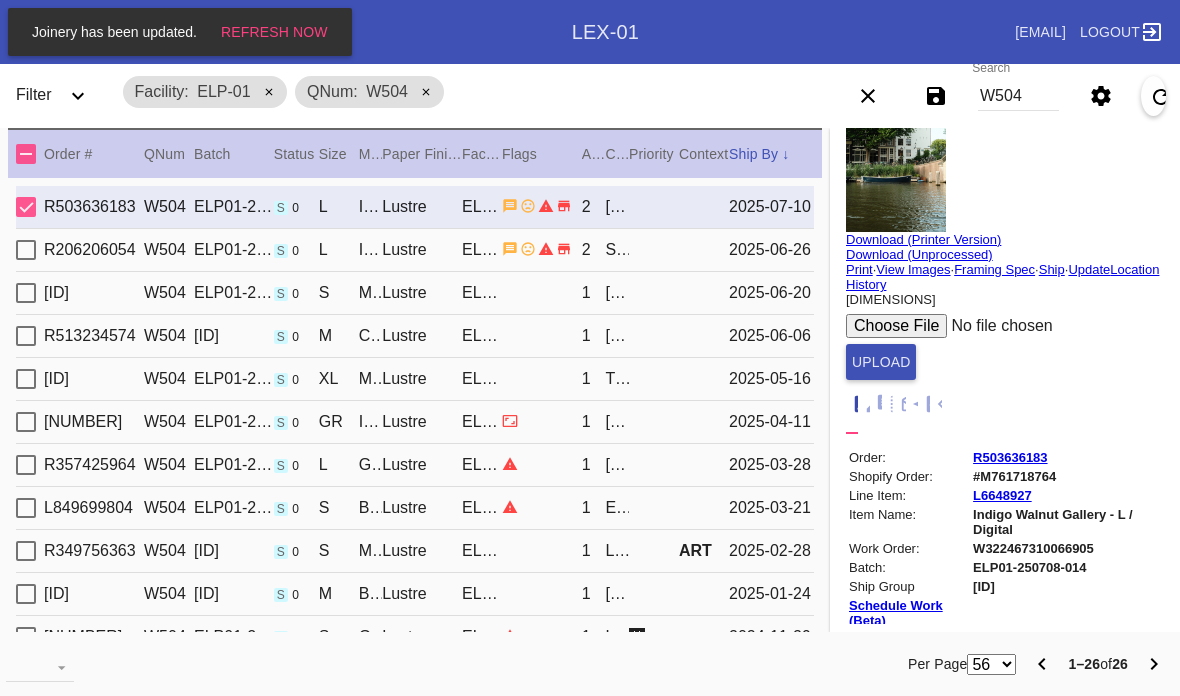 click on "Update" at bounding box center (1089, 269) 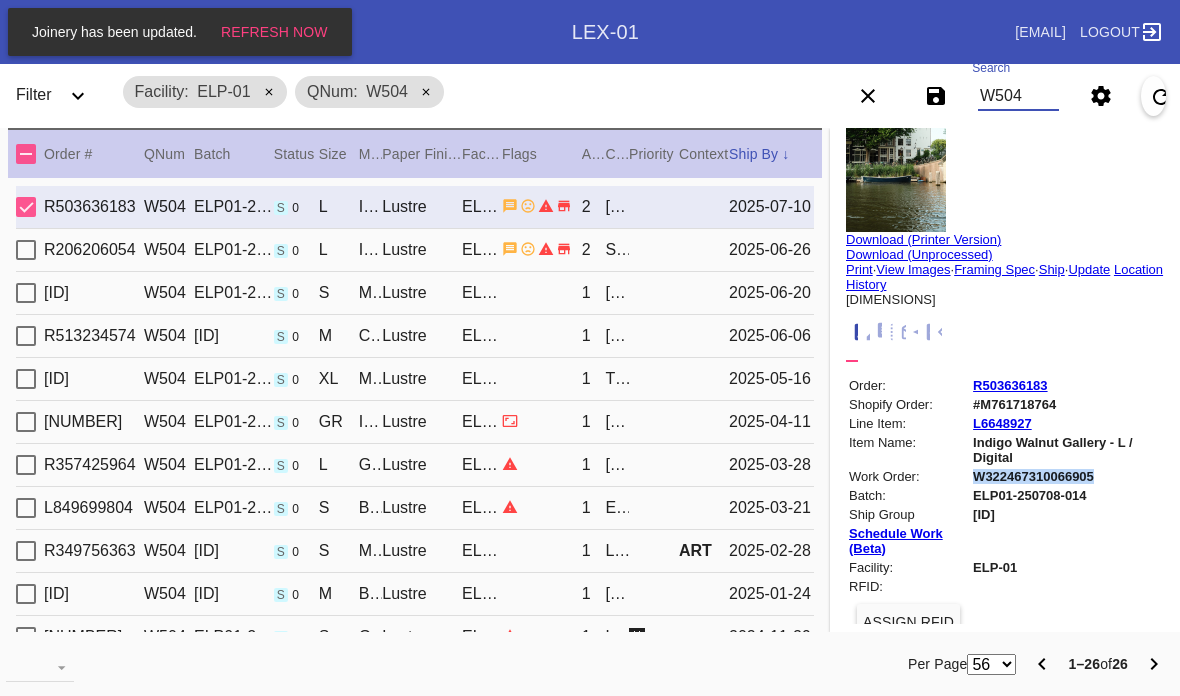 click on "W504" at bounding box center (1018, 96) 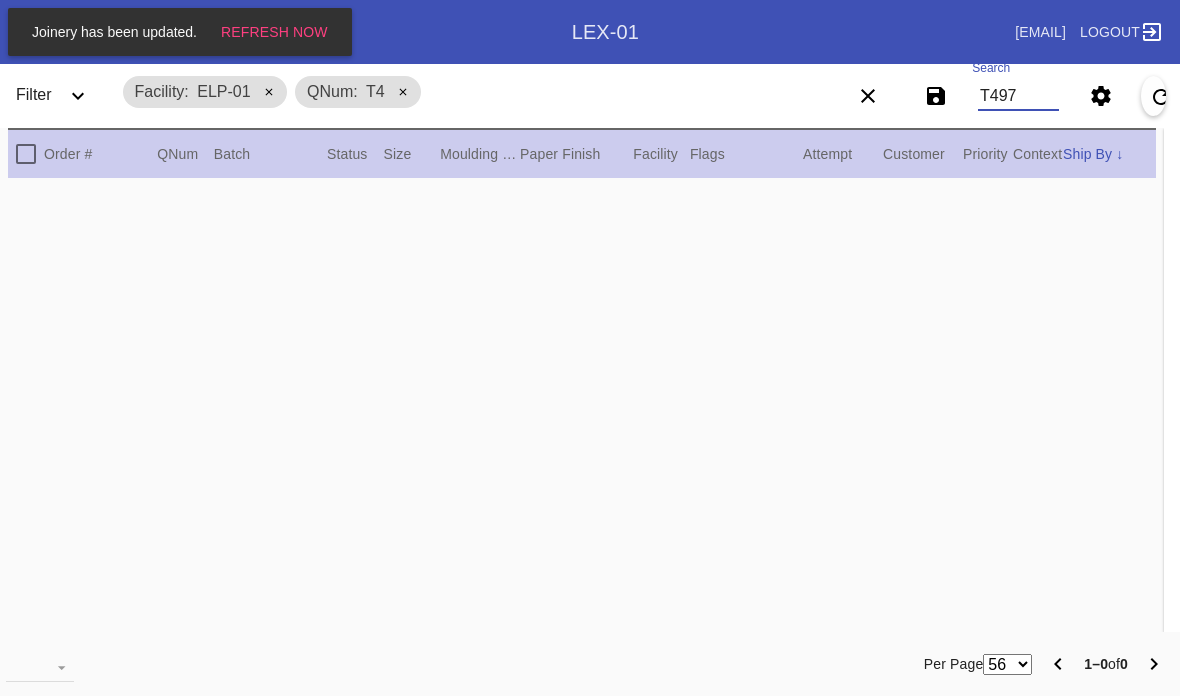scroll, scrollTop: 0, scrollLeft: 0, axis: both 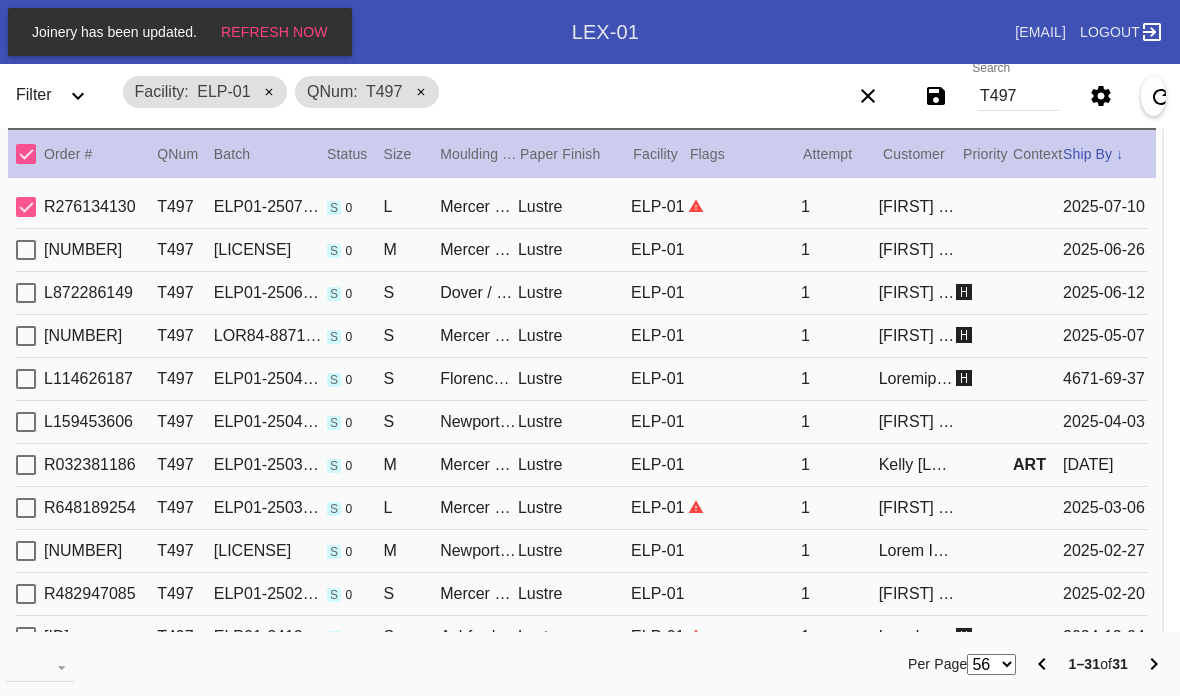 click on "[ID] [ID] [ID] [ID] [ID] [ID] [ID] [ID] [ID] [ID] [ID] [ID] [ID] [FIRST] [LAST]
[DATE]" at bounding box center (582, 207) 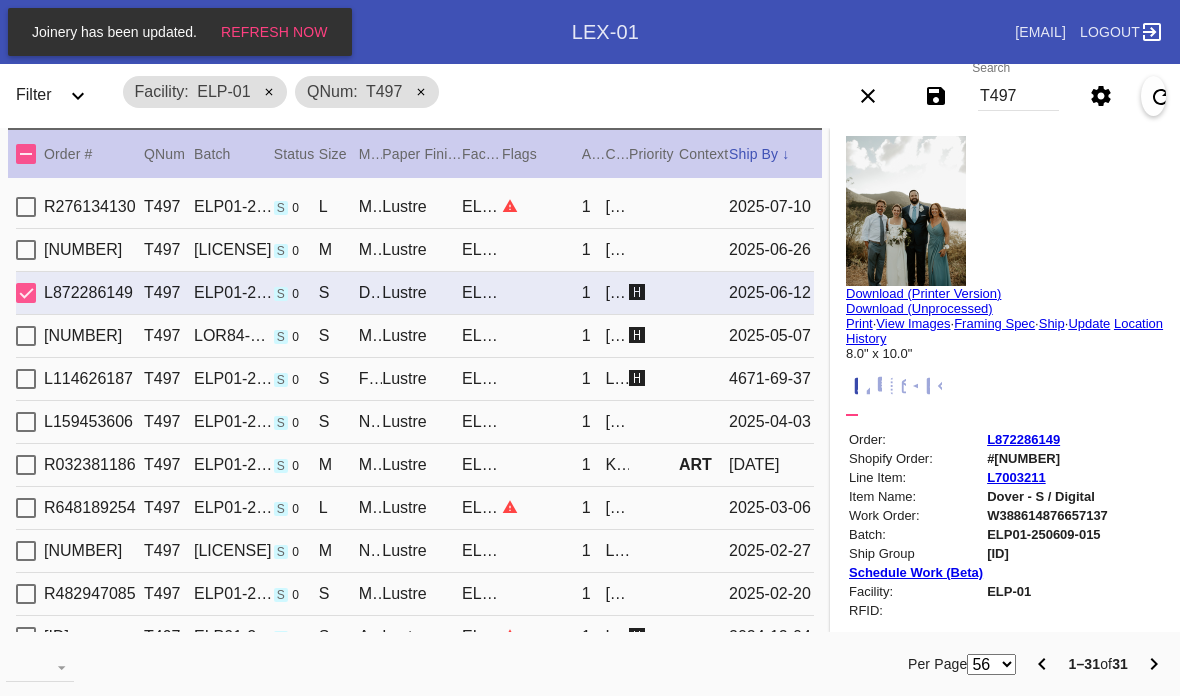 click on "2025-07-10" at bounding box center (771, 207) 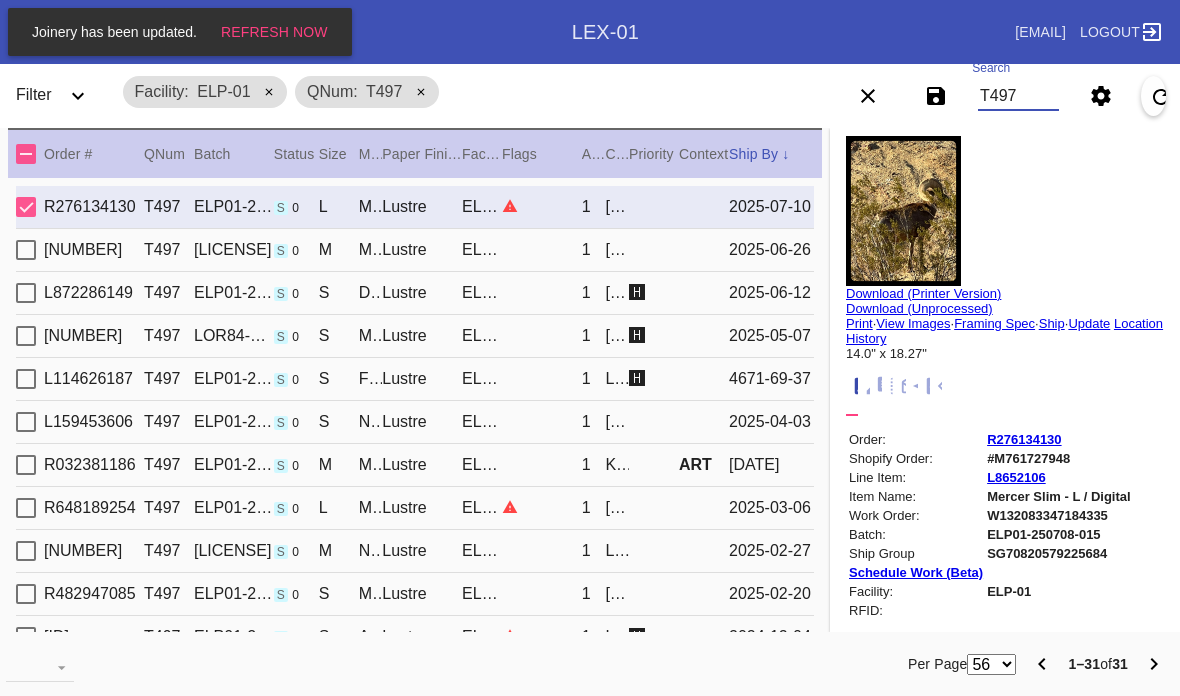 click on "T497" at bounding box center (1018, 96) 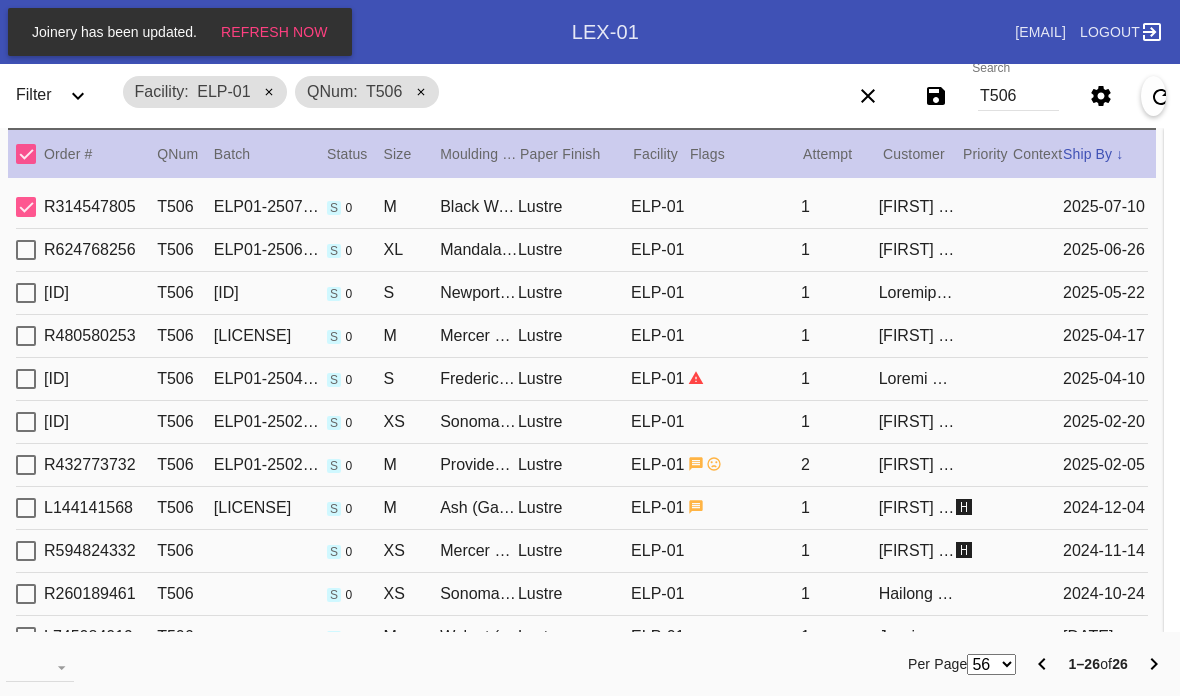 click on "R314547805 T506 ELP01-250708-019 s 0 M Black Walnut (Gallery) / Dove White Lustre ELP-01 1 Paul [LAST]
[DATE]" at bounding box center [582, 207] 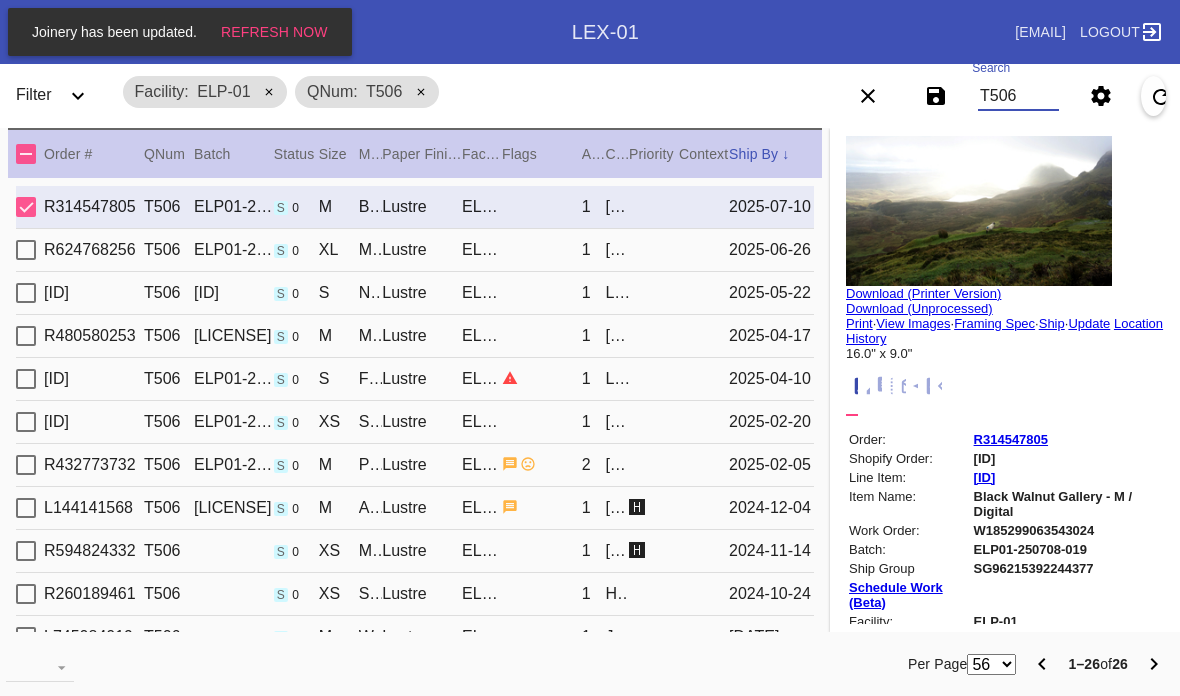 click on "T506" at bounding box center (1018, 96) 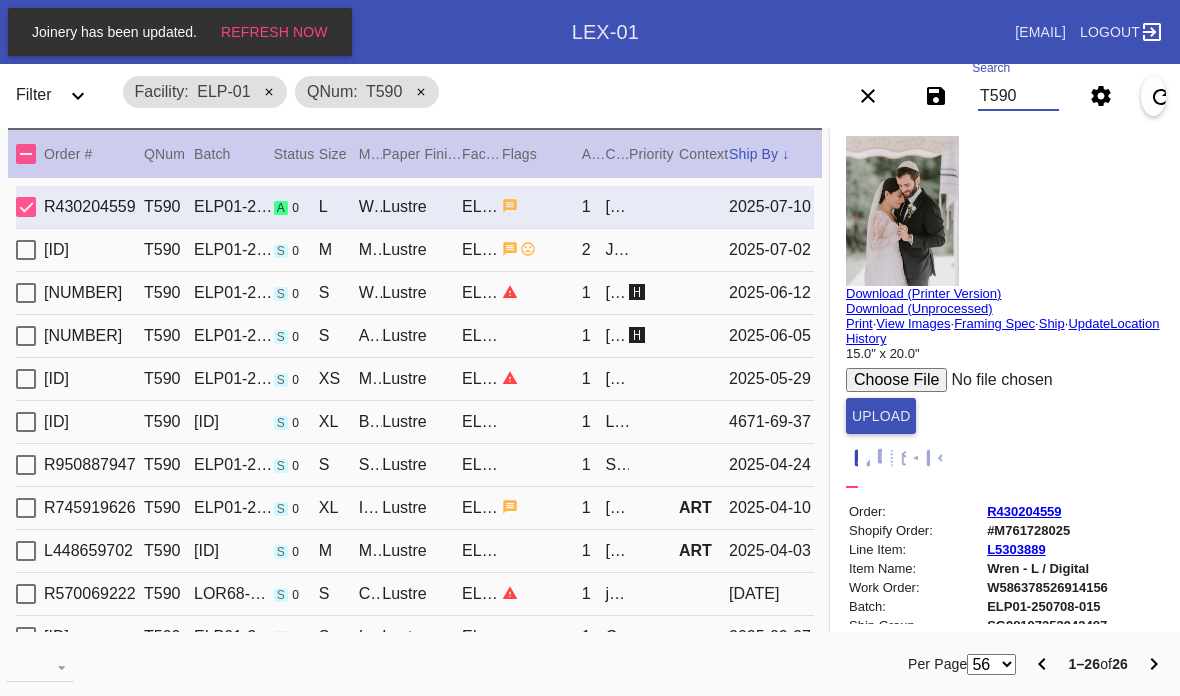 click on "T590" at bounding box center (1018, 96) 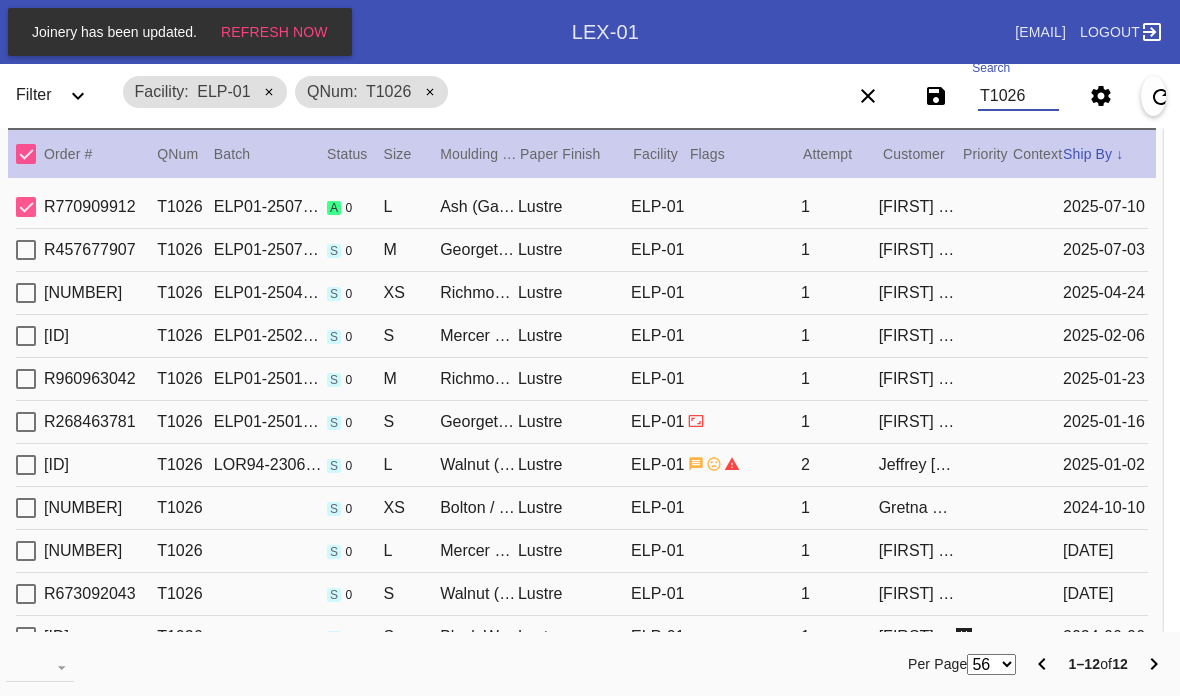 click on "[ID] [ID] [LICENSE] a   0 L [LAST] (Gallery) / [PRODUCT] [PRODUCT] [LICENSE] 1 [FIRST] [LAST]
[DATE]" at bounding box center [582, 207] 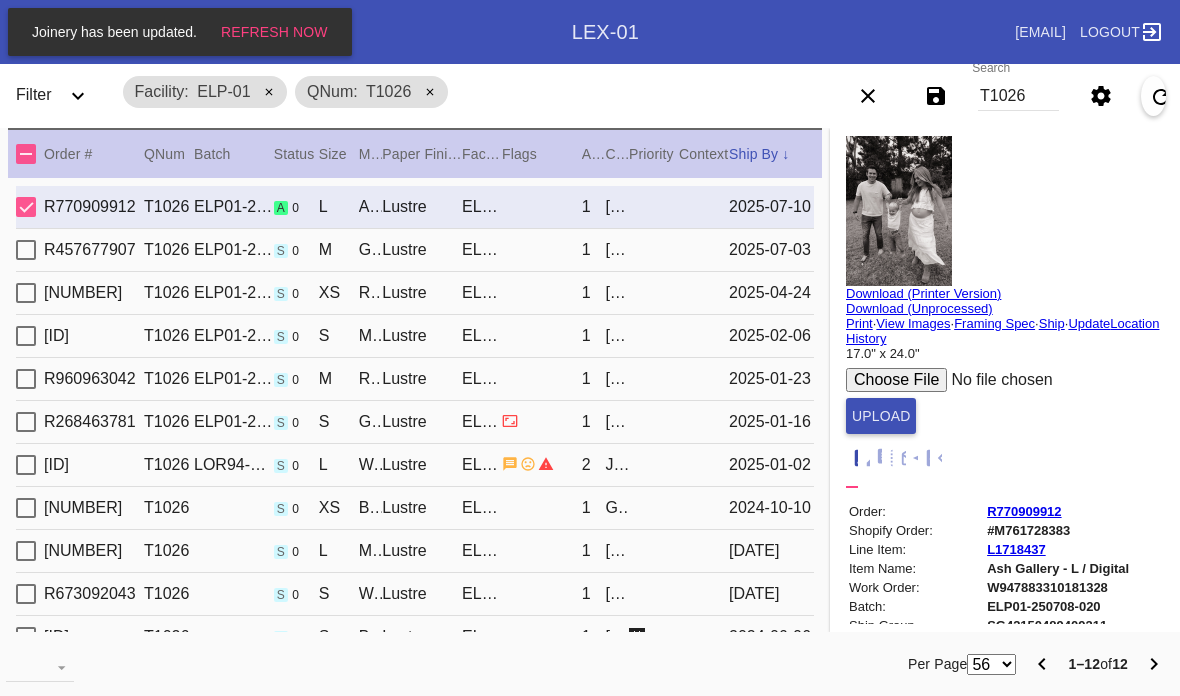click on "Update" at bounding box center [1089, 323] 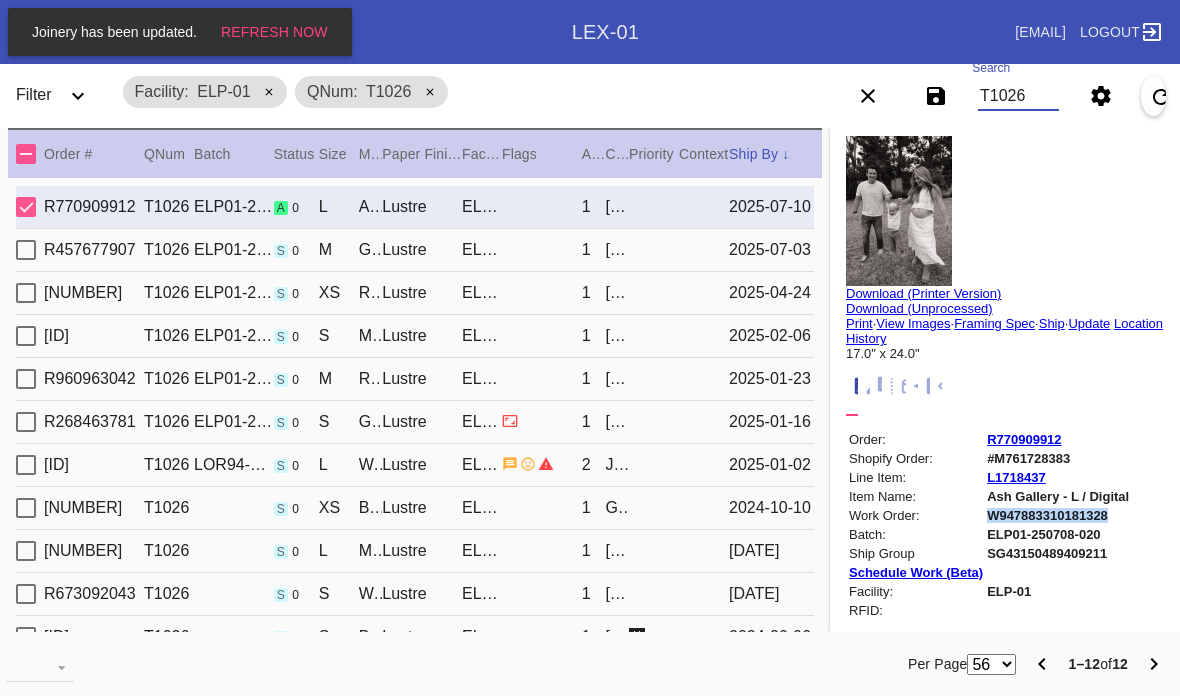 click on "T1026" at bounding box center [1018, 96] 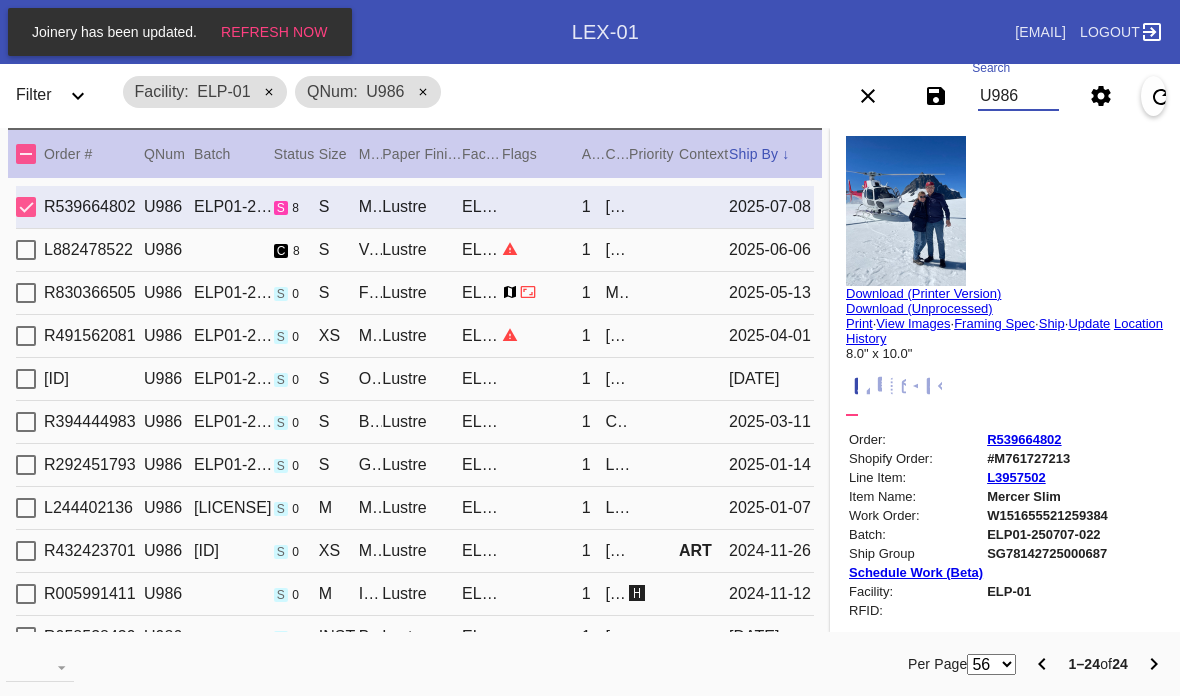 click on "U986" at bounding box center (1018, 96) 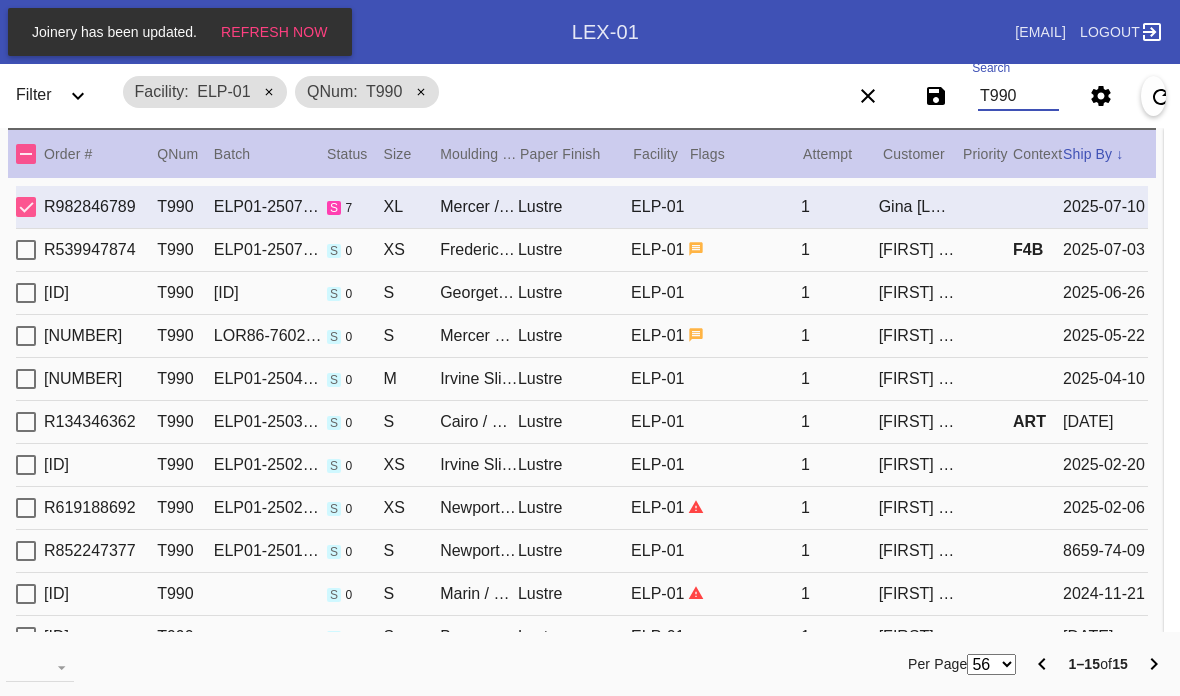 type on "T990" 